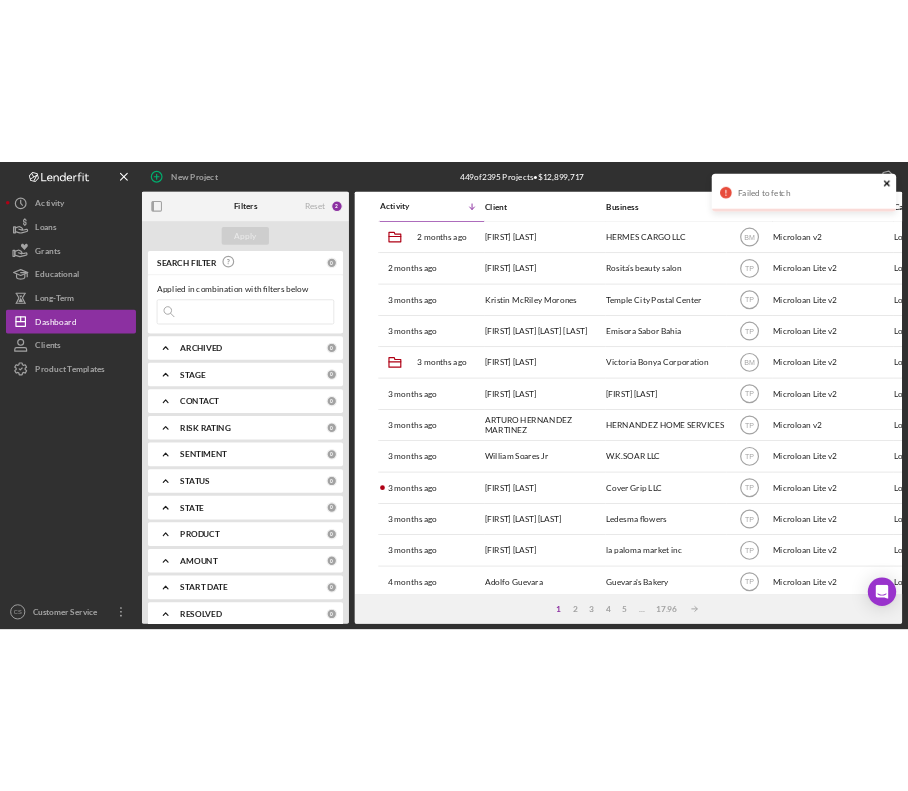scroll, scrollTop: 0, scrollLeft: 0, axis: both 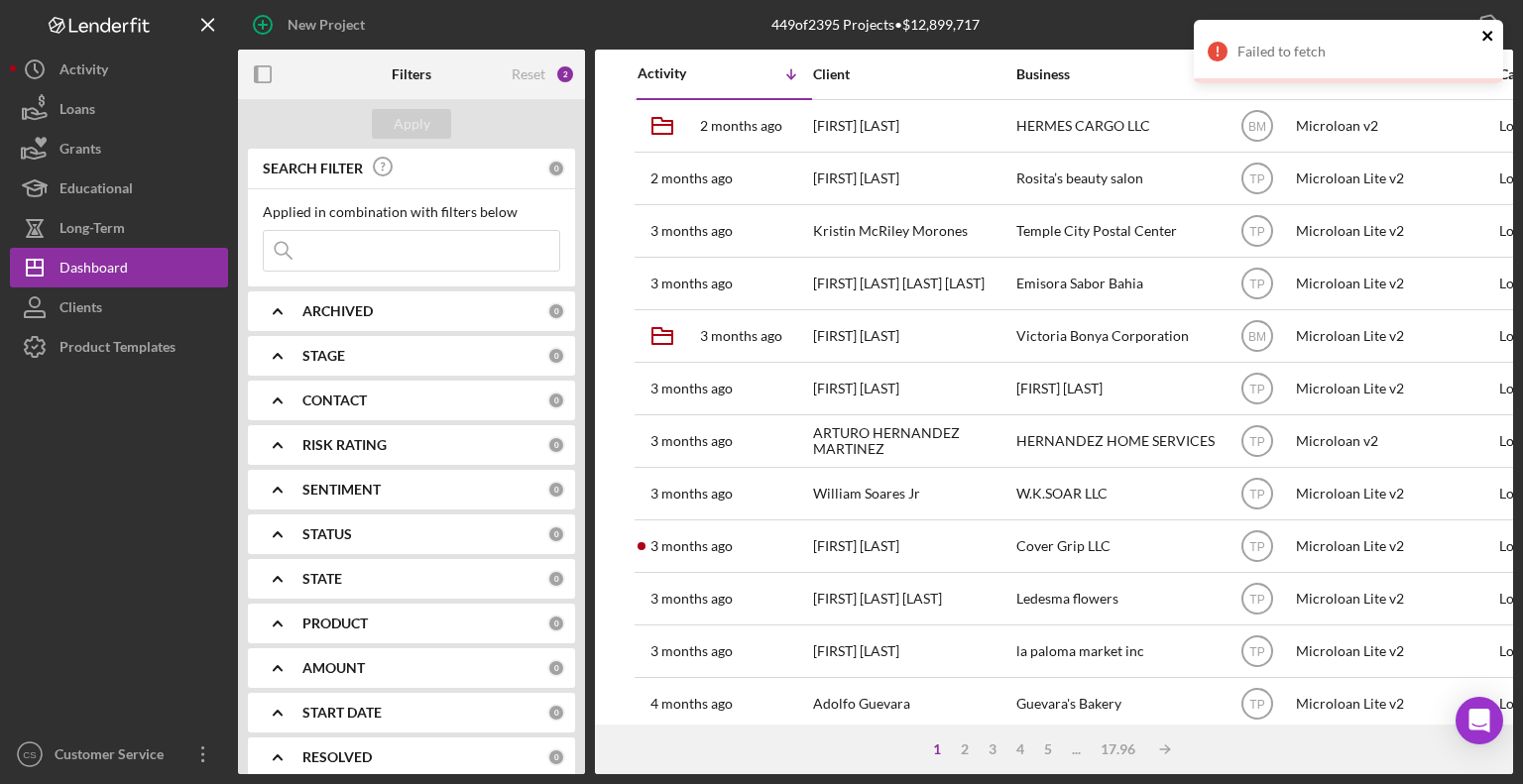 click 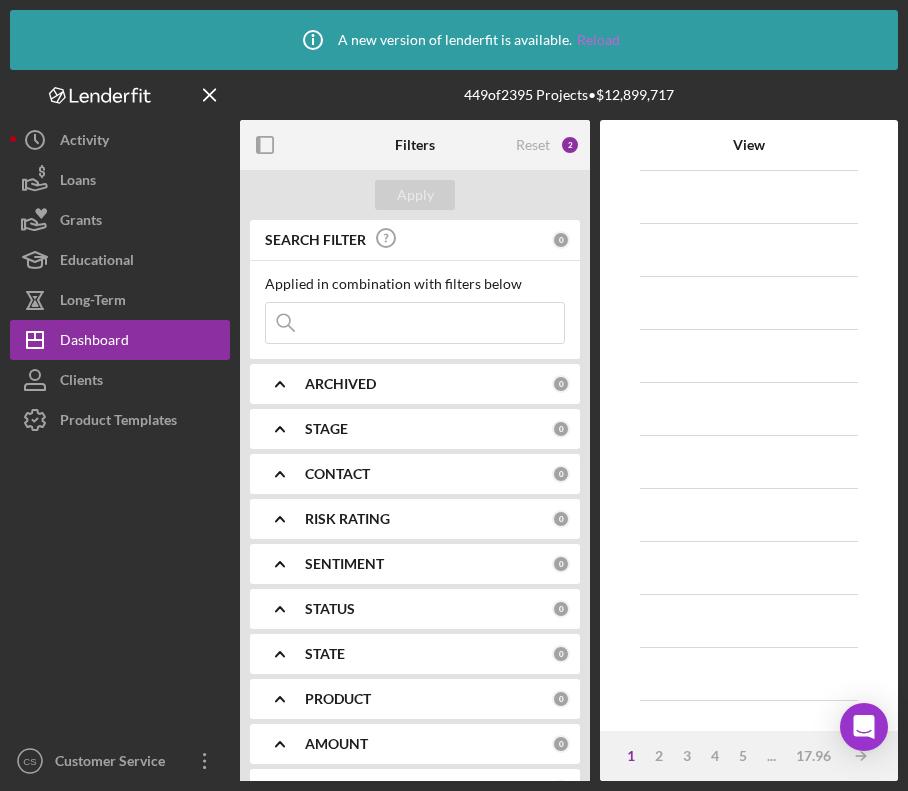 click on "Reload" at bounding box center (598, 40) 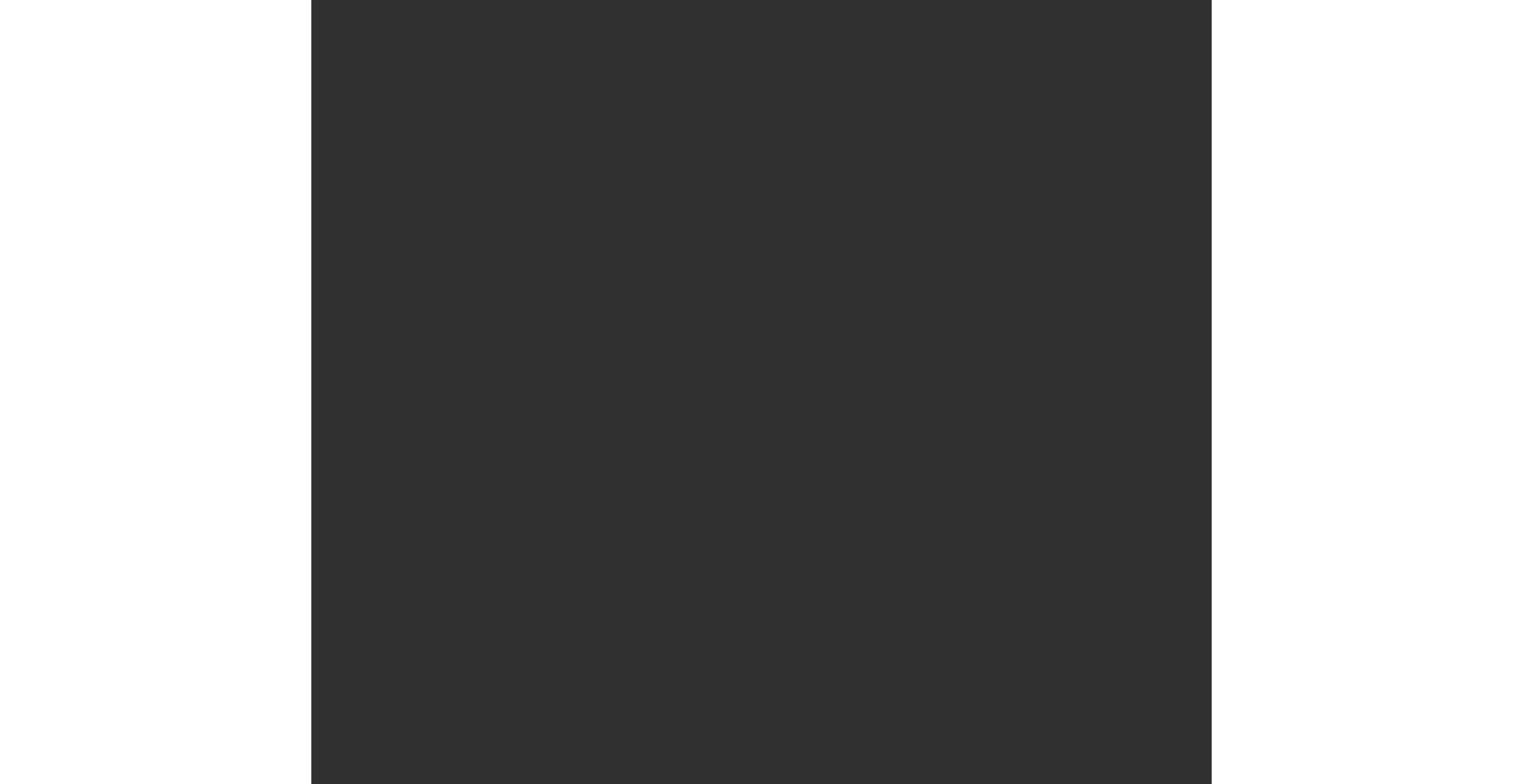 scroll, scrollTop: 0, scrollLeft: 0, axis: both 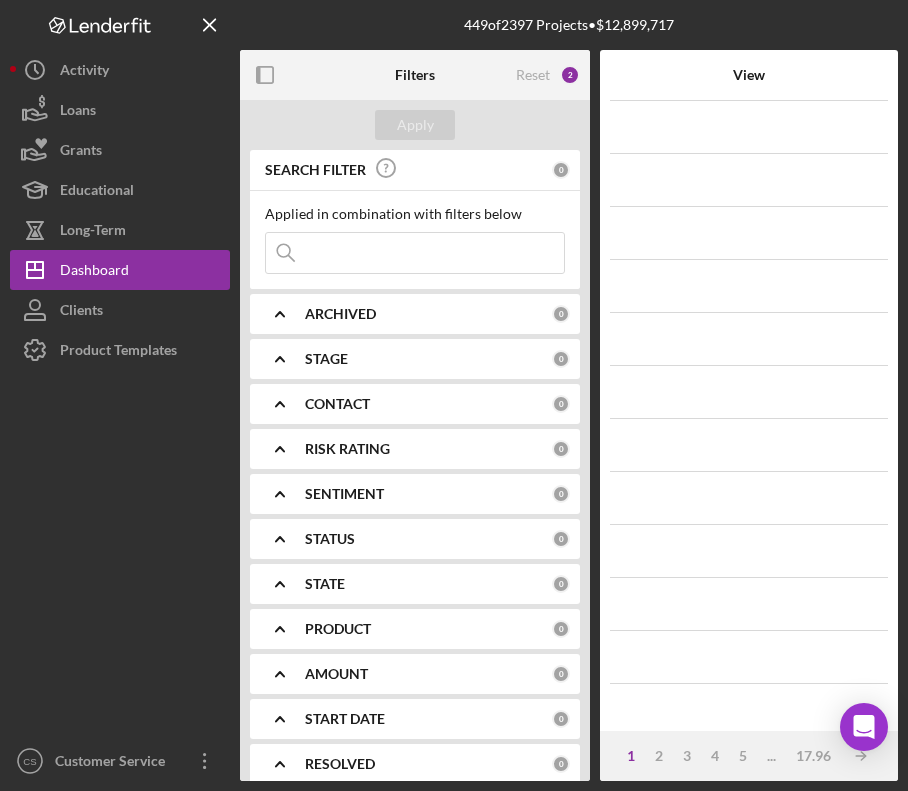 click on "449  of  2397   Projects  •  $12,899,717" at bounding box center (569, 25) 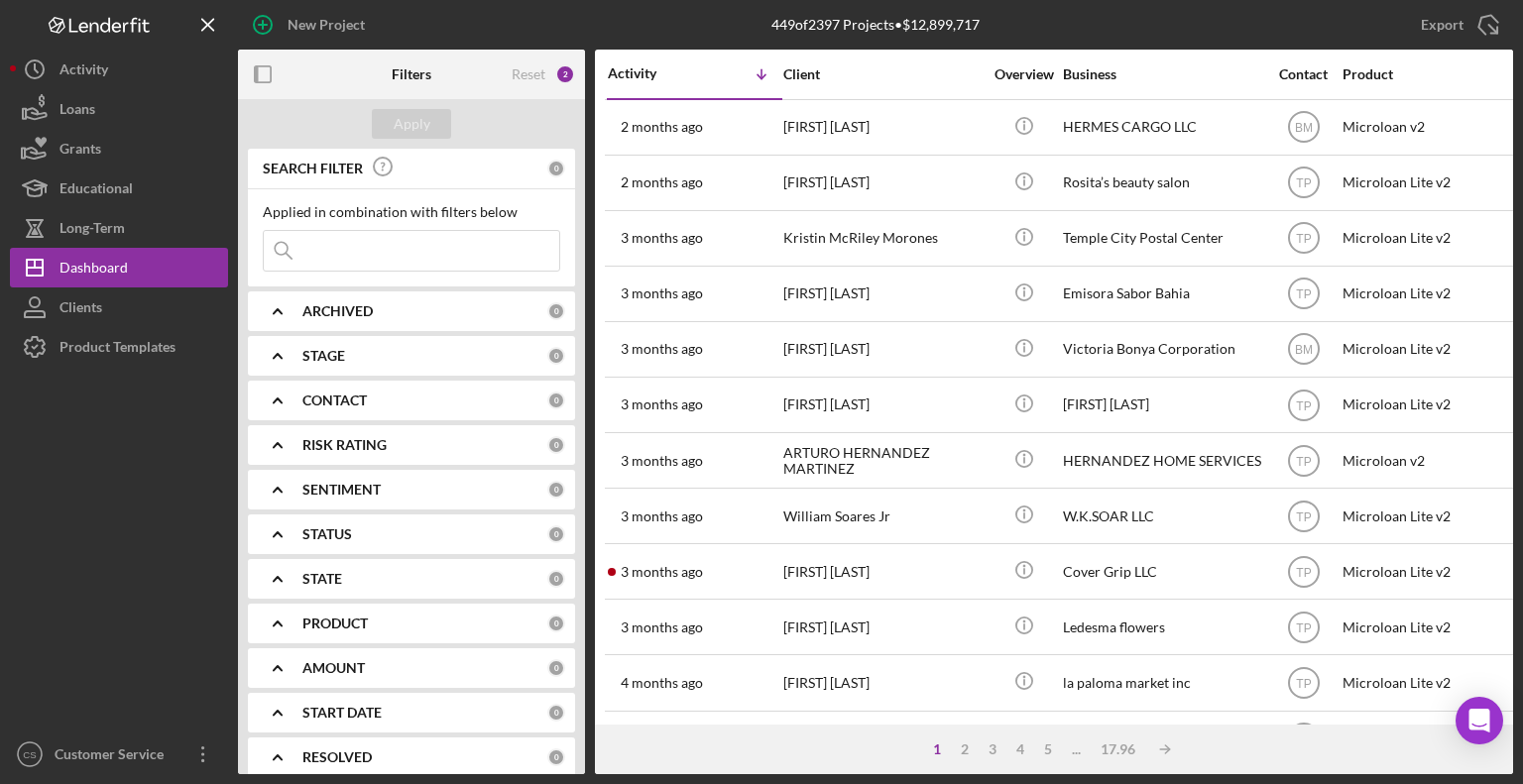 click at bounding box center (411, 251) 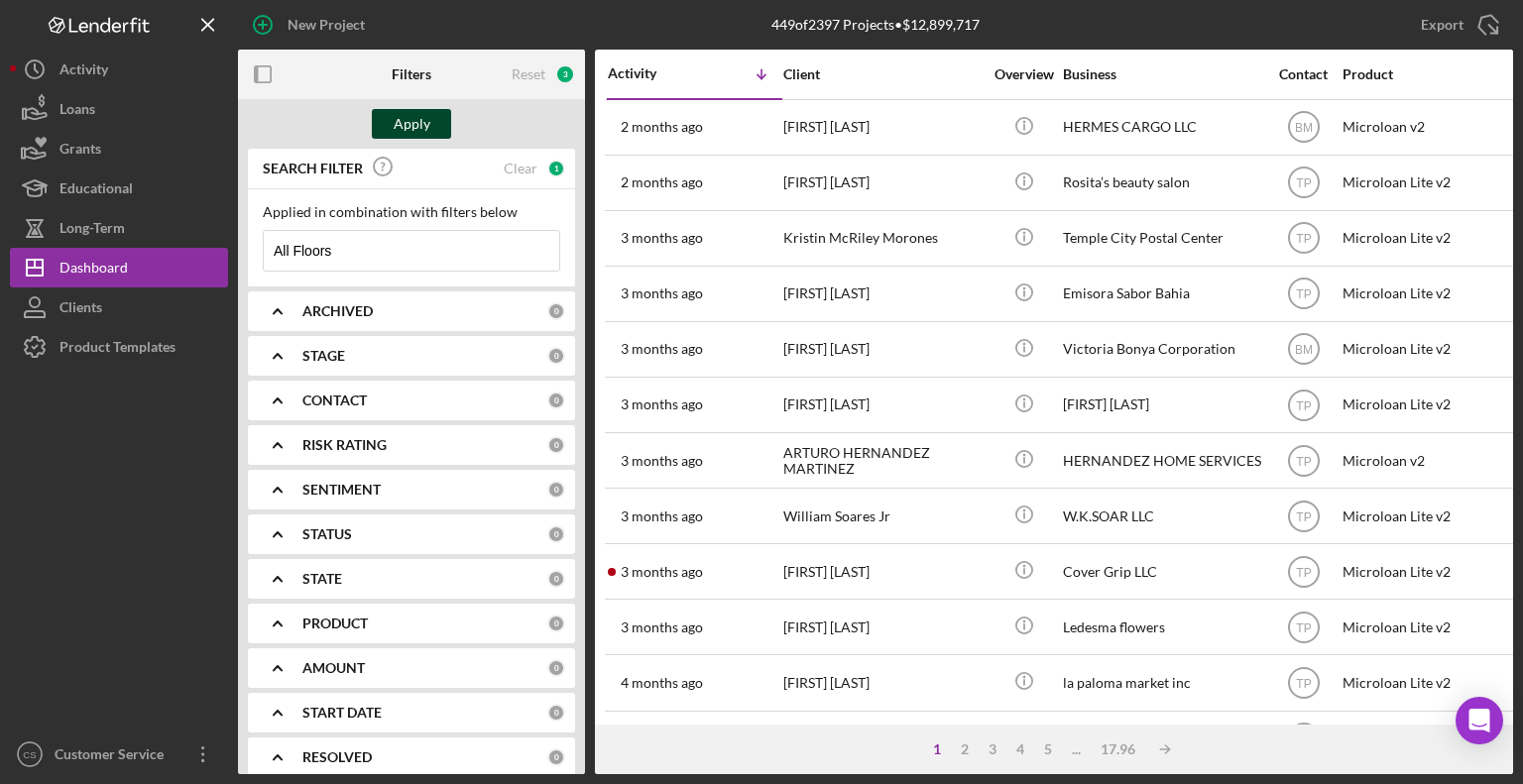 type on "All Floors" 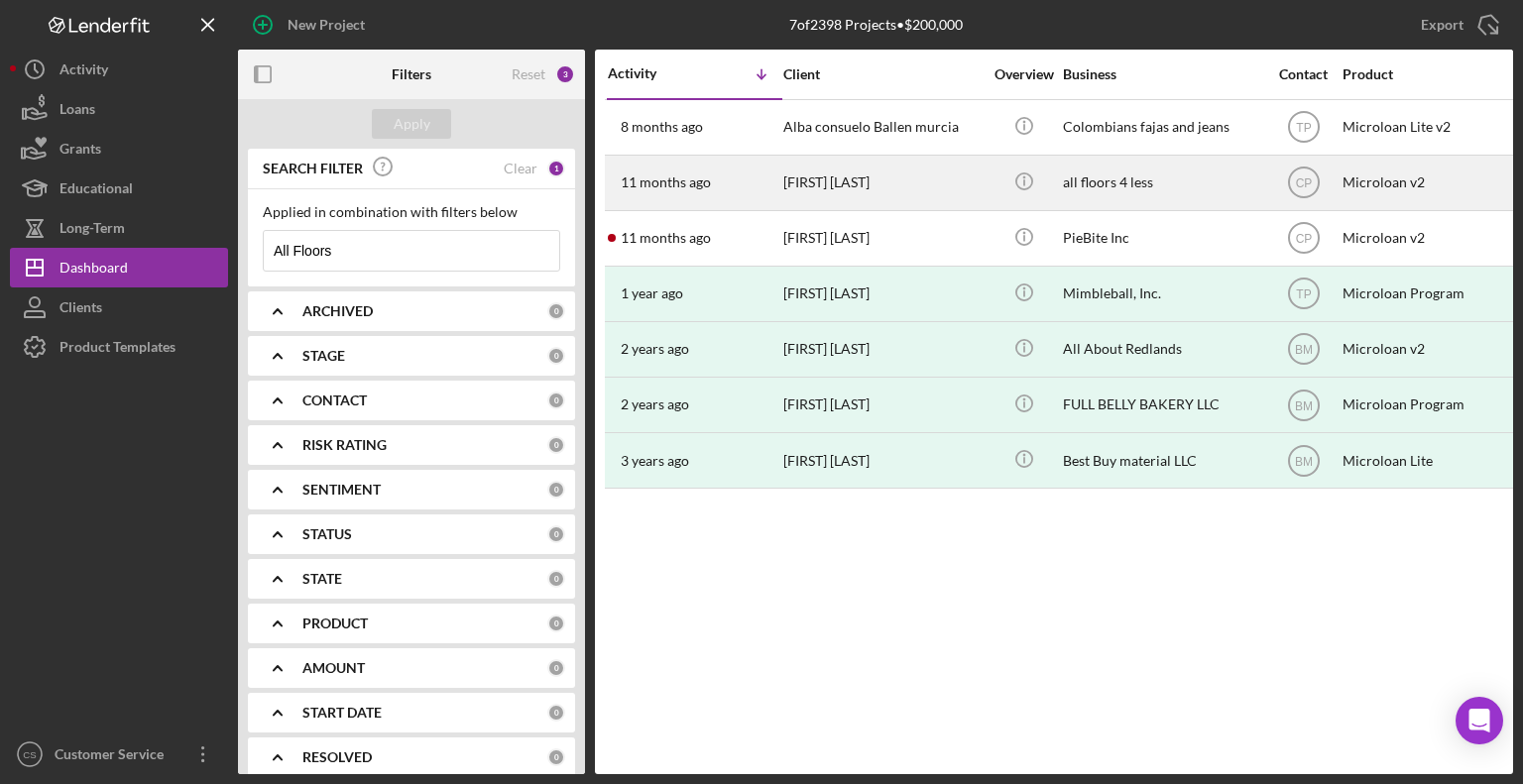 click on "all floors 4 less" at bounding box center (1162, 182) 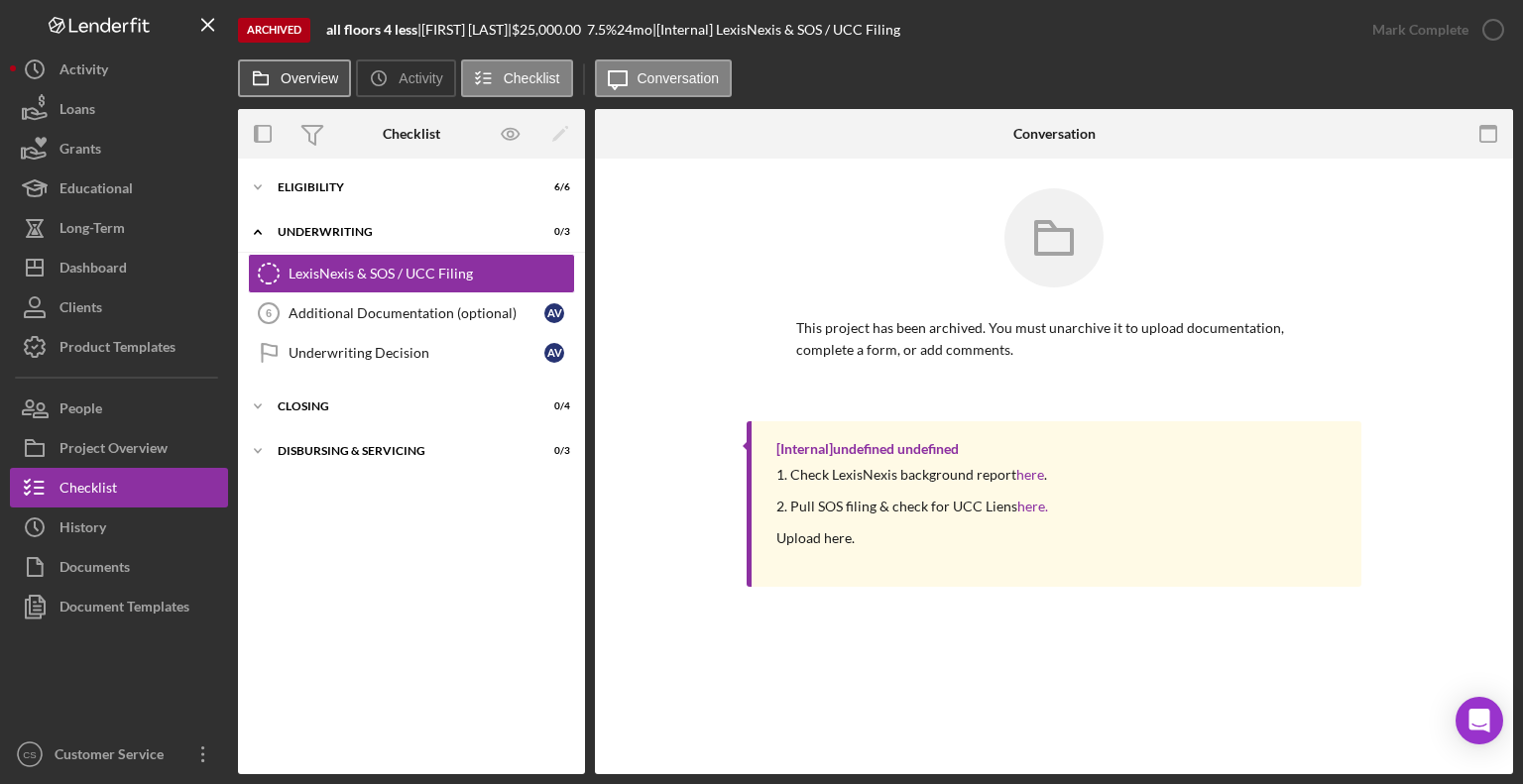 click on "Overview" at bounding box center [309, 78] 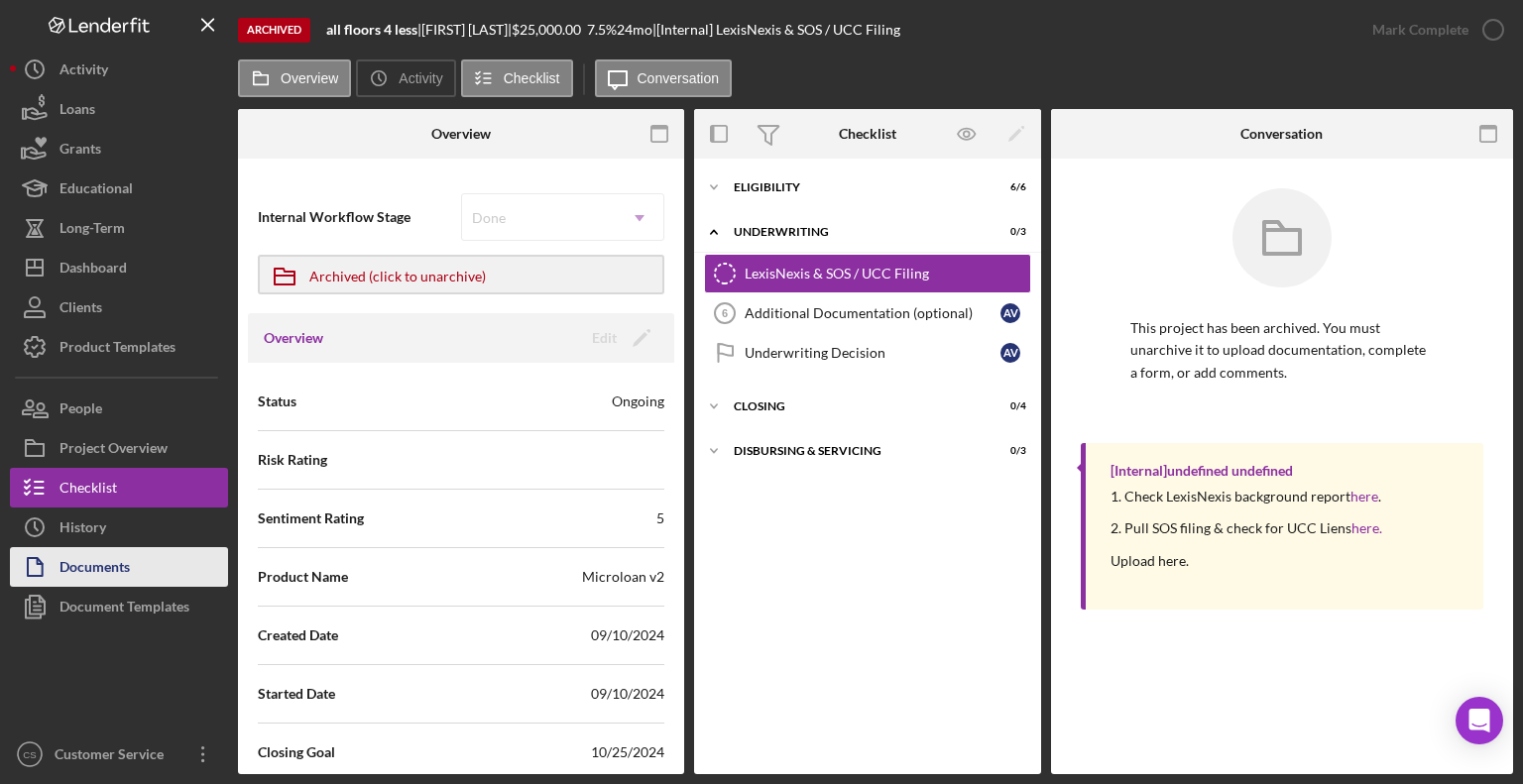 click on "Documents" at bounding box center [94, 569] 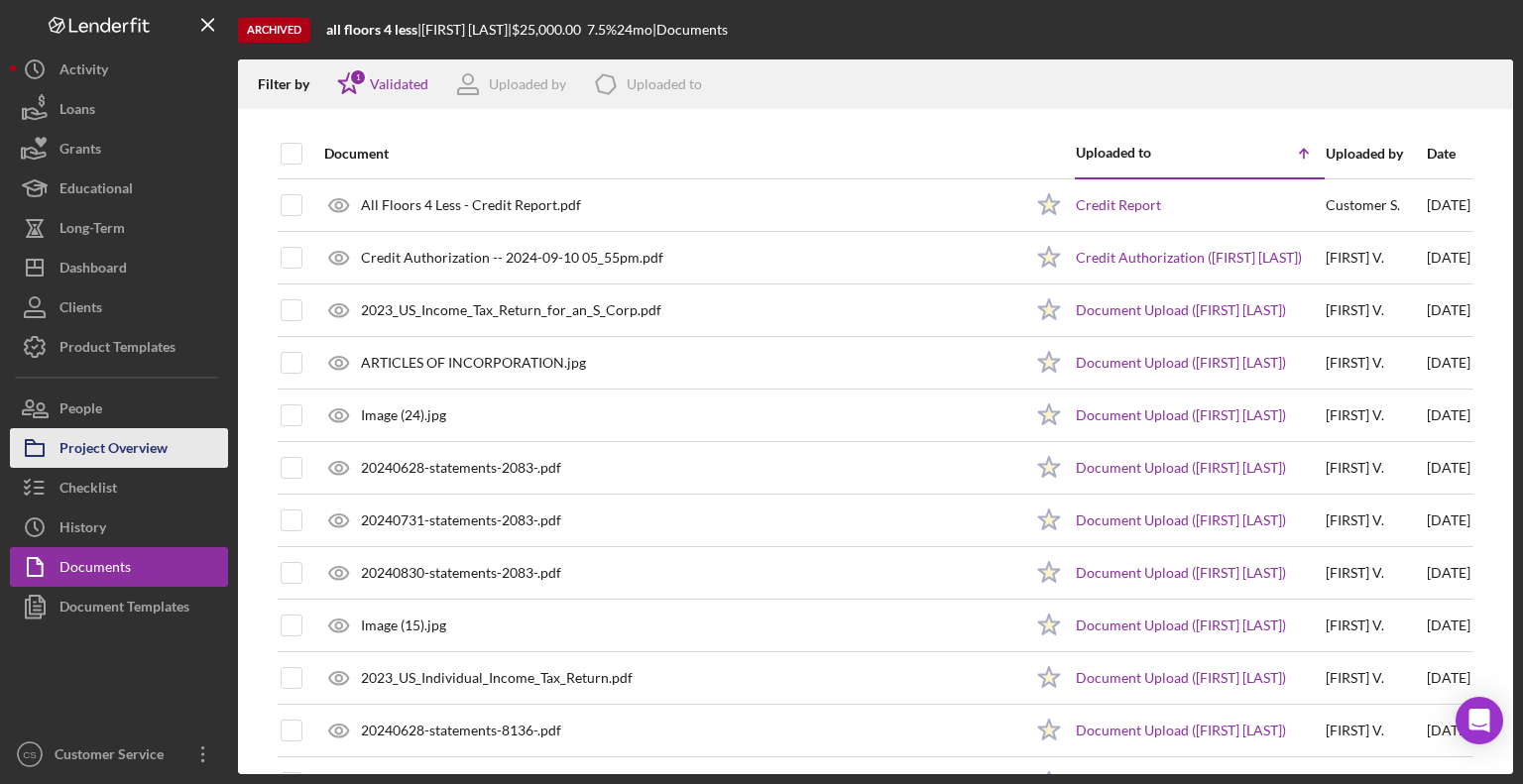 click on "Project Overview" at bounding box center [113, 450] 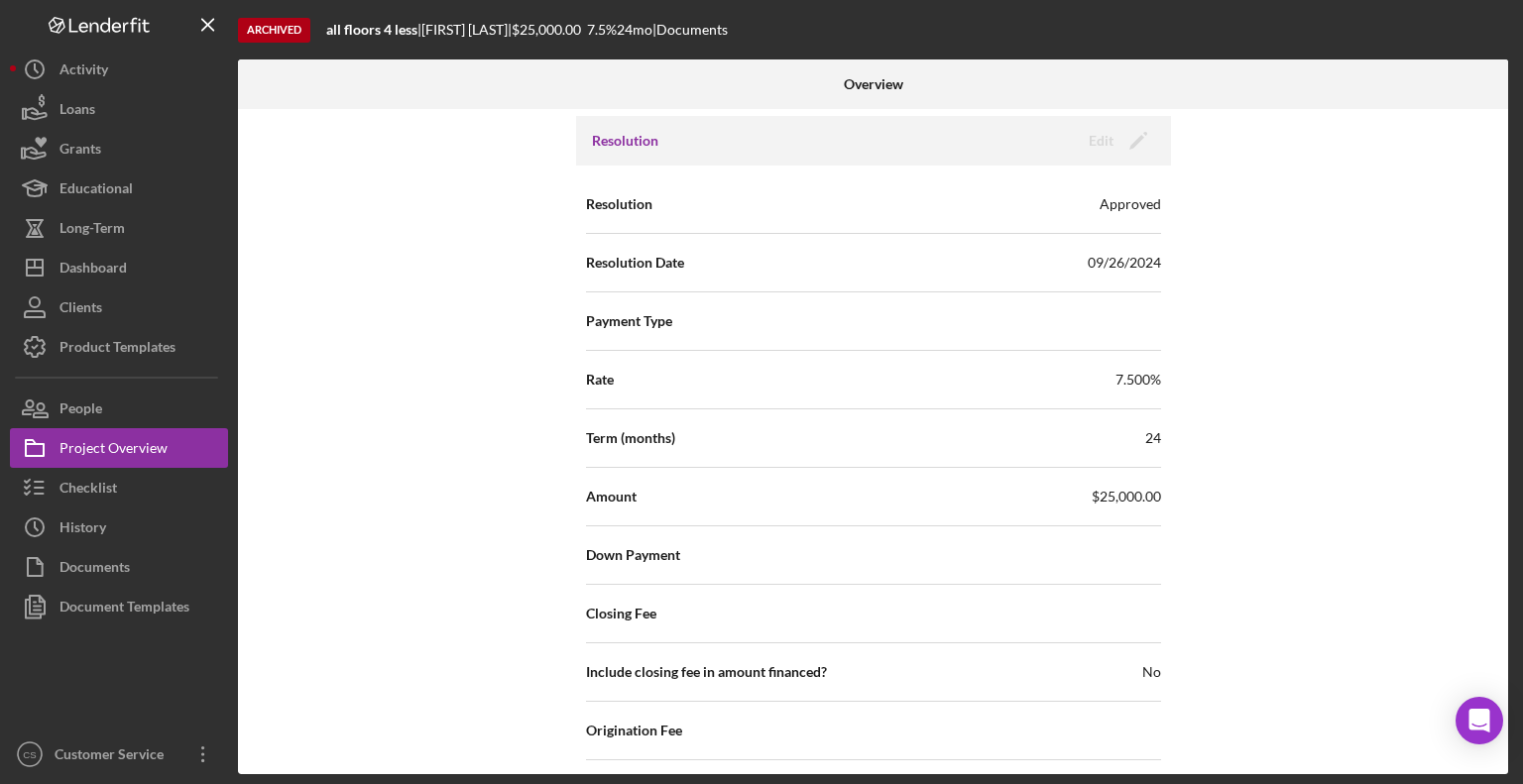 scroll, scrollTop: 2478, scrollLeft: 0, axis: vertical 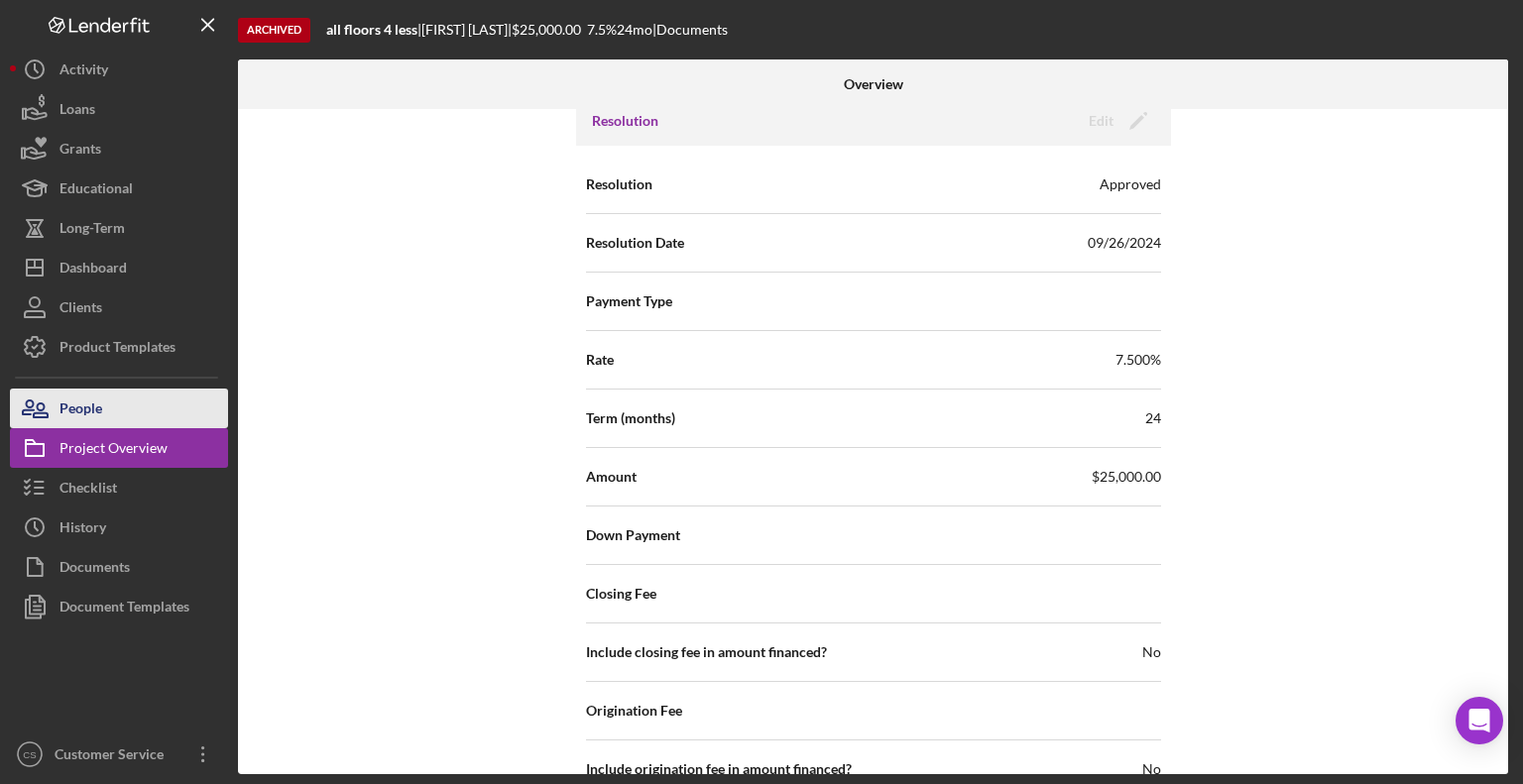 click on "People" at bounding box center [119, 408] 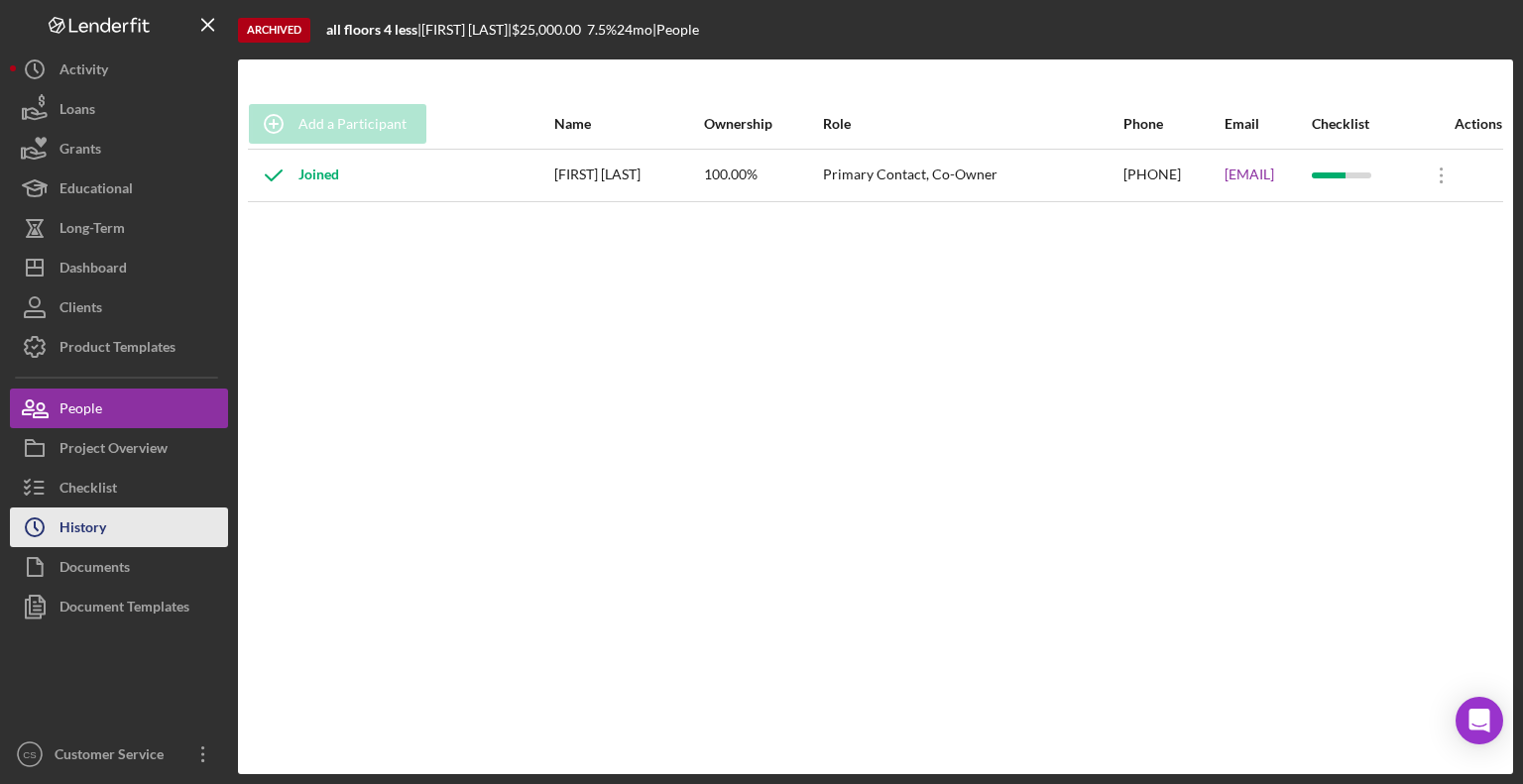 click on "History" at bounding box center [82, 529] 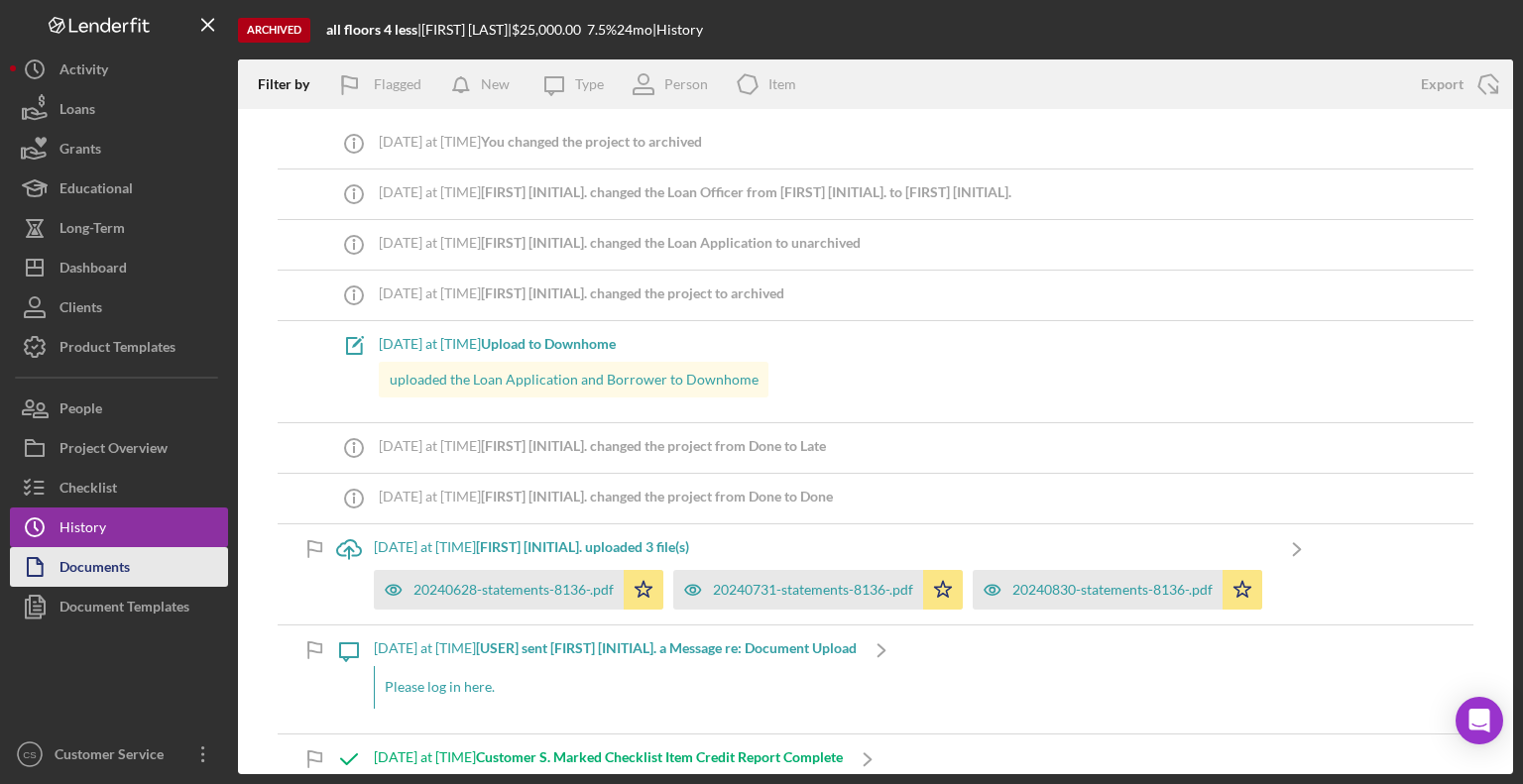 click on "Documents" at bounding box center (94, 569) 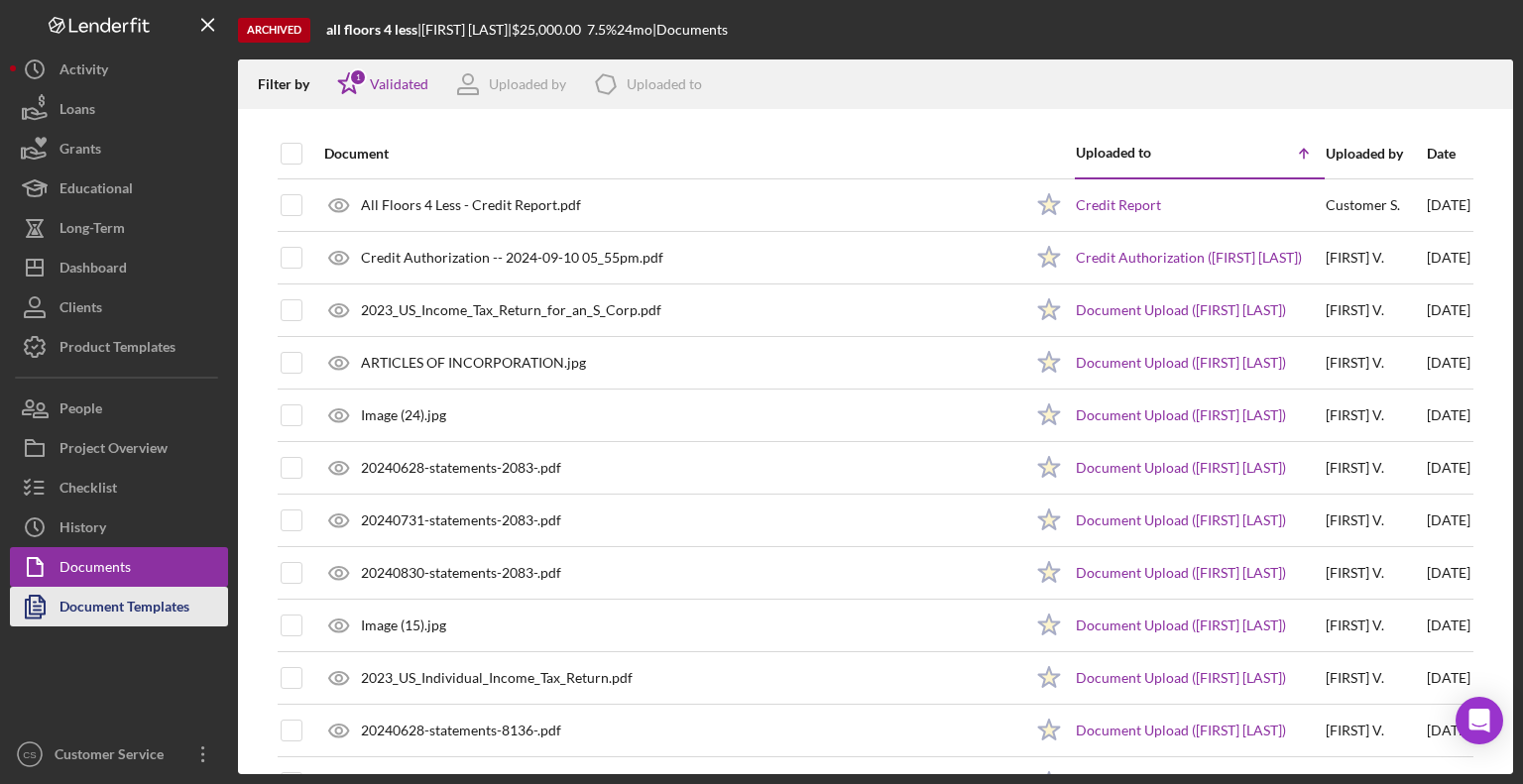 click on "Document Templates" at bounding box center [124, 609] 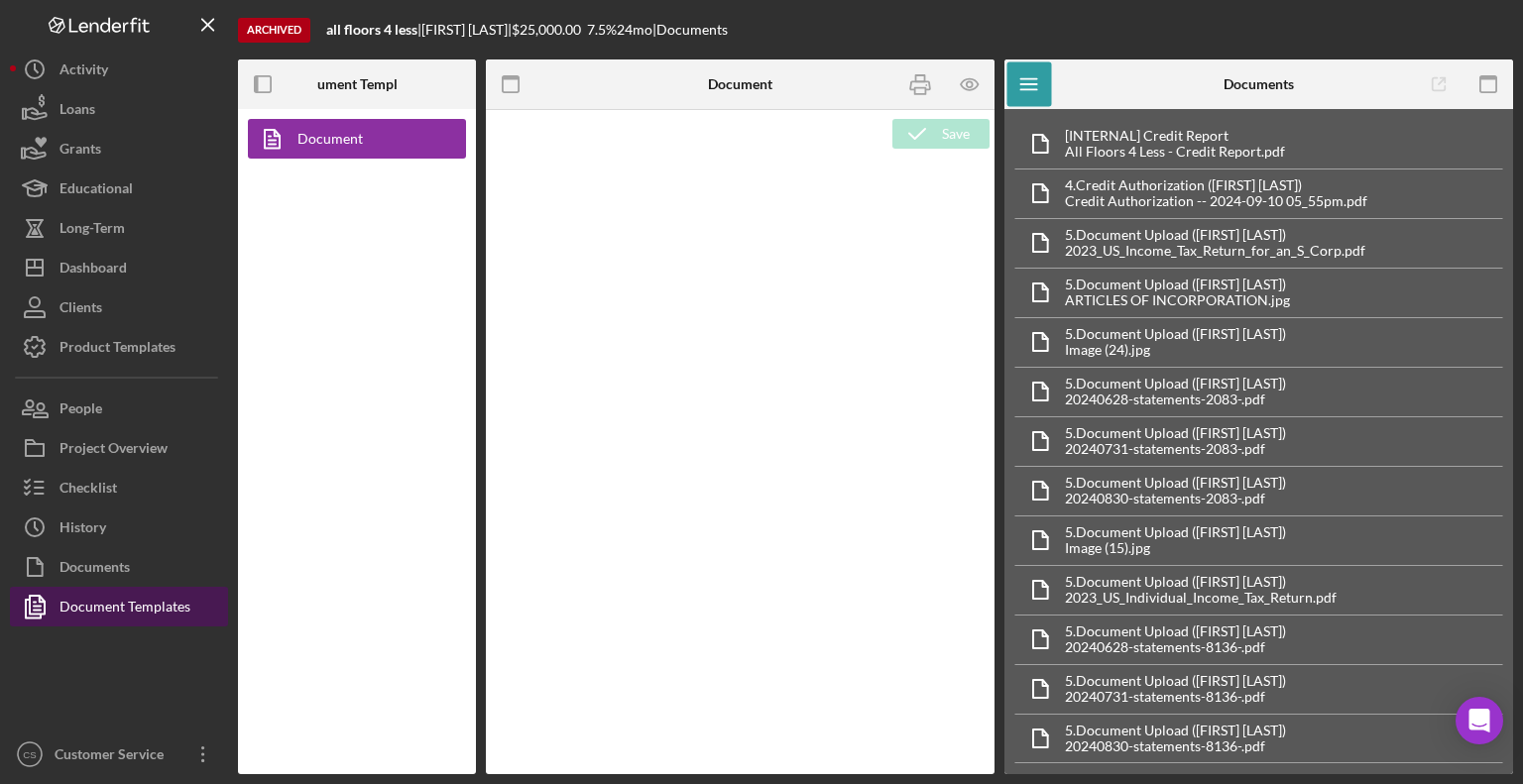 type on "<h1 style="text-align: center">Microloan Application</h1>
<h2>Personal Information</h2>
<table style="border-collapse: collapse; width: 100%; height: 320px" border="1"><colgroup><col style="width: 50%"><col style="width: 50%"></colgroup>
<tbody>
<tr style="height: 32px">
<td style="height: 32px">Primary Borrower Full Name</td>
<td style="height: 32px"><span id="Primary_Borrower_Full_Name" class="template-field mceNonEditable">[FIRST] [LAST]</span></td>
</tr>
<tr style="height: 32px">
<td style="height: 32px">Primary Borrower Email</td>
<td style="height: 32px"><span id="Primary_Borrower_Email" class="template-field mceNonEditable">[EMAIL]</span></td>
</tr>
<tr>
<td>Primary Borrower Phone Number</td>
<td><span id="1736100" class="template-field mceNonEditable">[PHONE]</span></td>
</tr>
<tr style="height: 32px">
<td style="height: 32px">Primary Borrower DOB</td>
<td style="height: 32px"><span id="Primary_Borrower_DOB" class="template-field mceNonEditable">[DATE]</span></td>
</tr>
</tbody>
</table>" 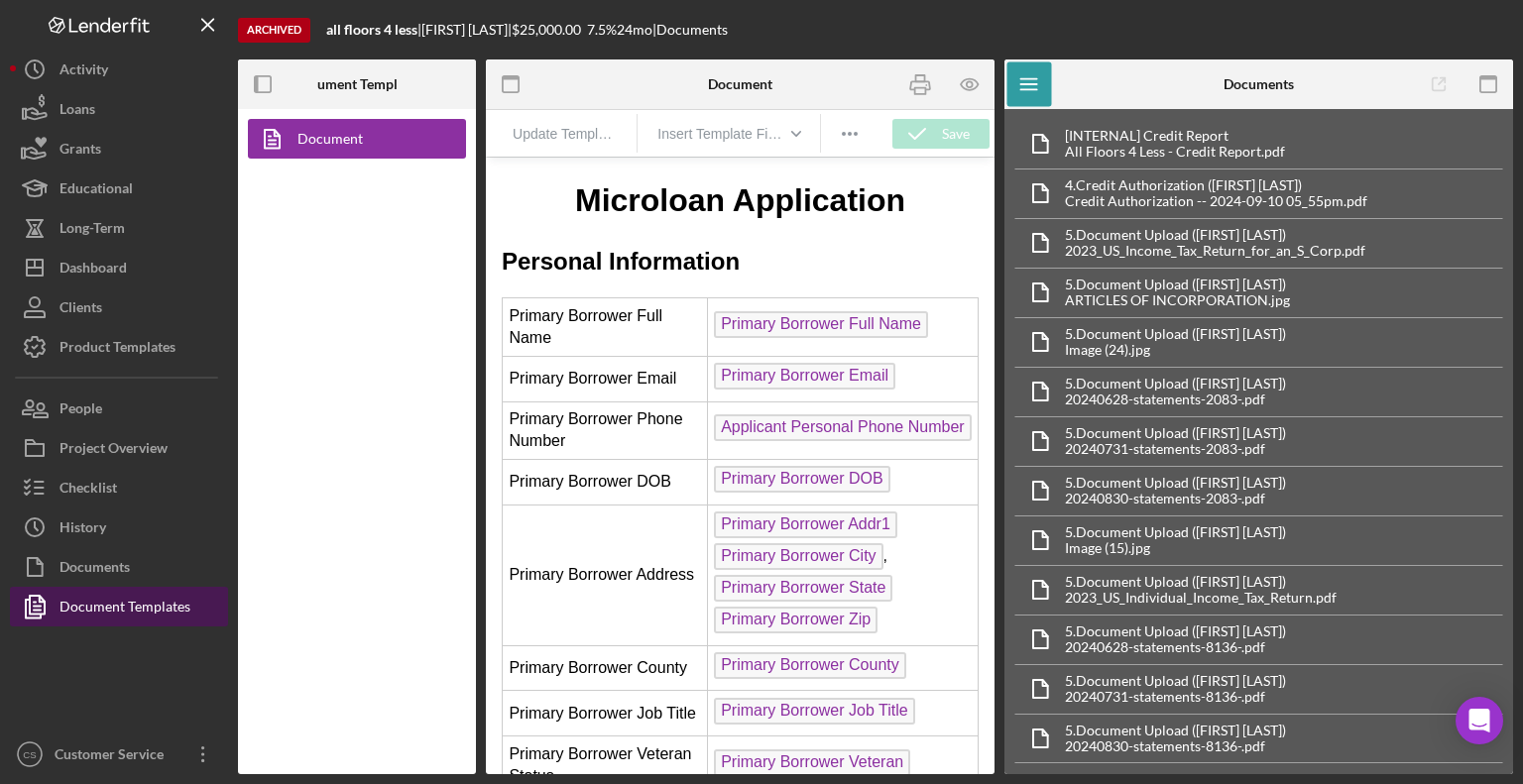 scroll, scrollTop: 0, scrollLeft: 0, axis: both 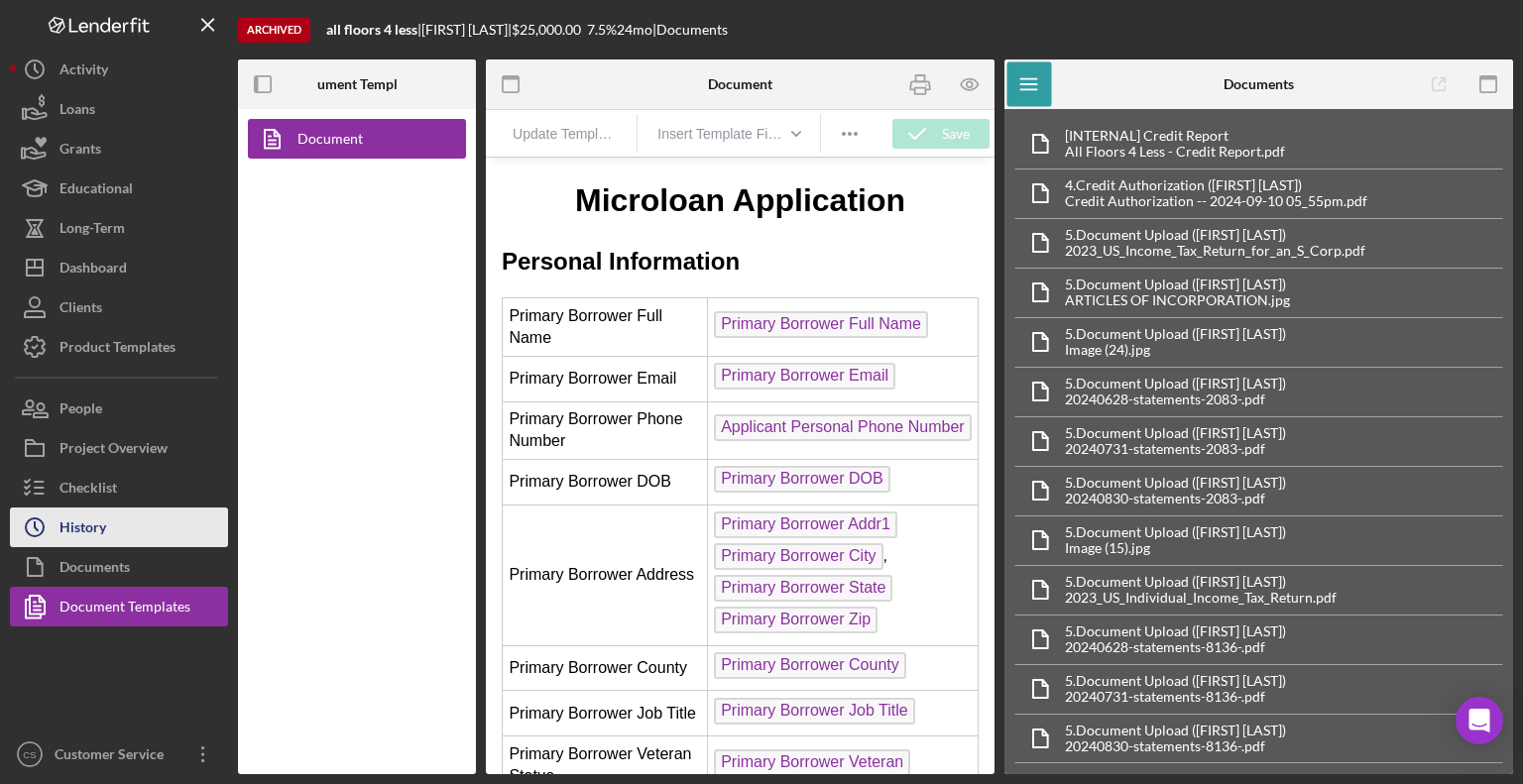 click on "Icon/History History" at bounding box center (119, 527) 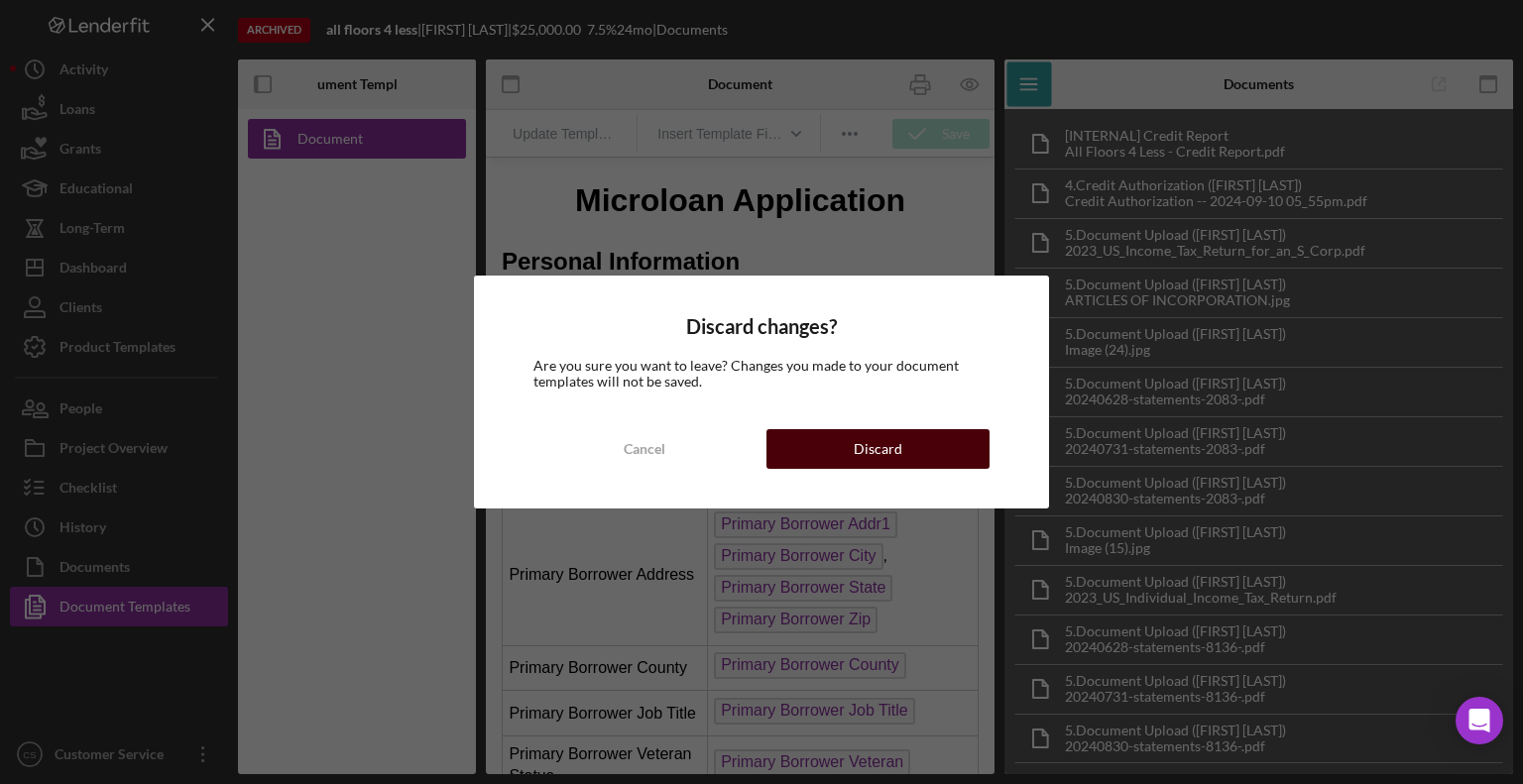 click on "Discard" at bounding box center (878, 449) 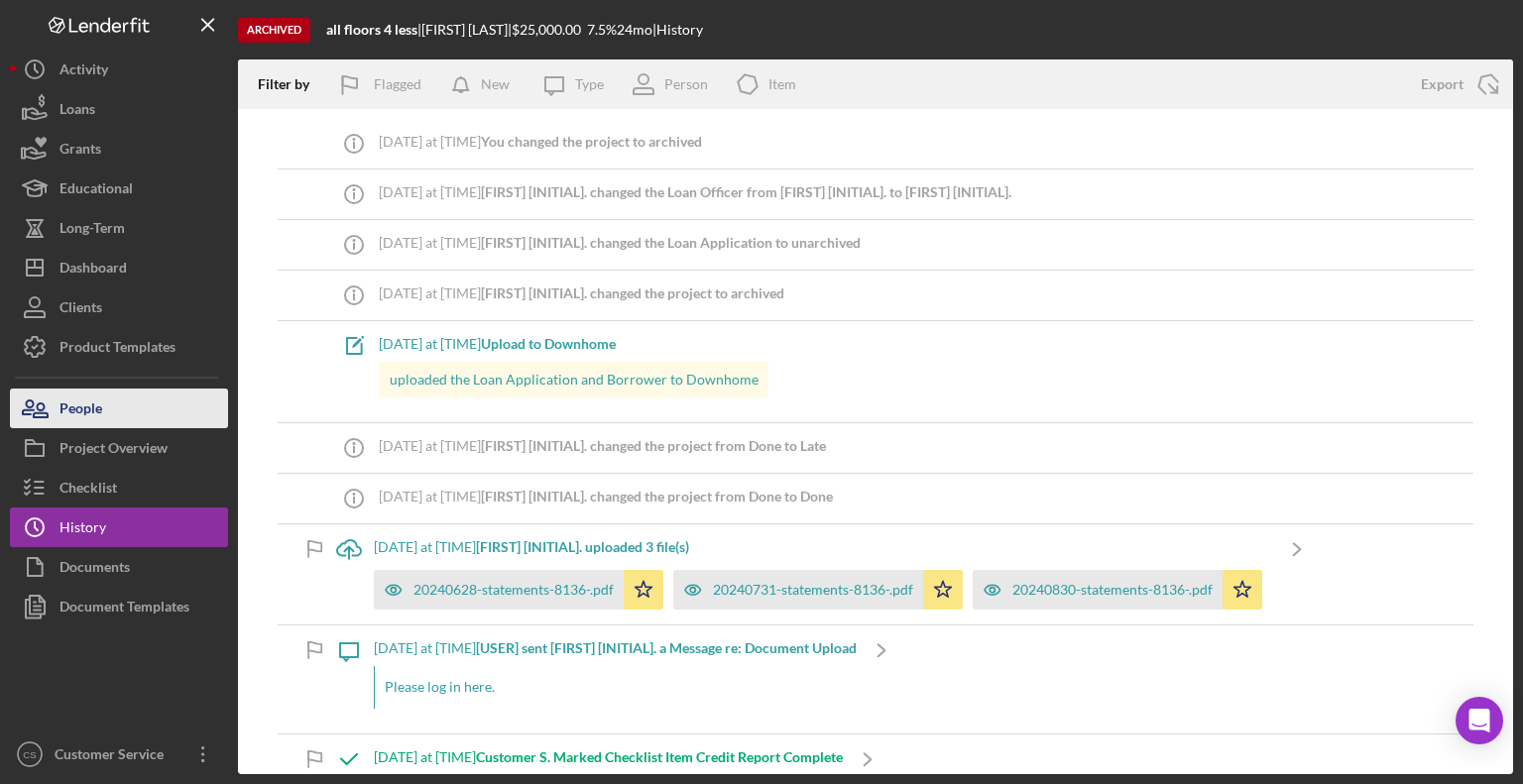 click on "People" at bounding box center [119, 408] 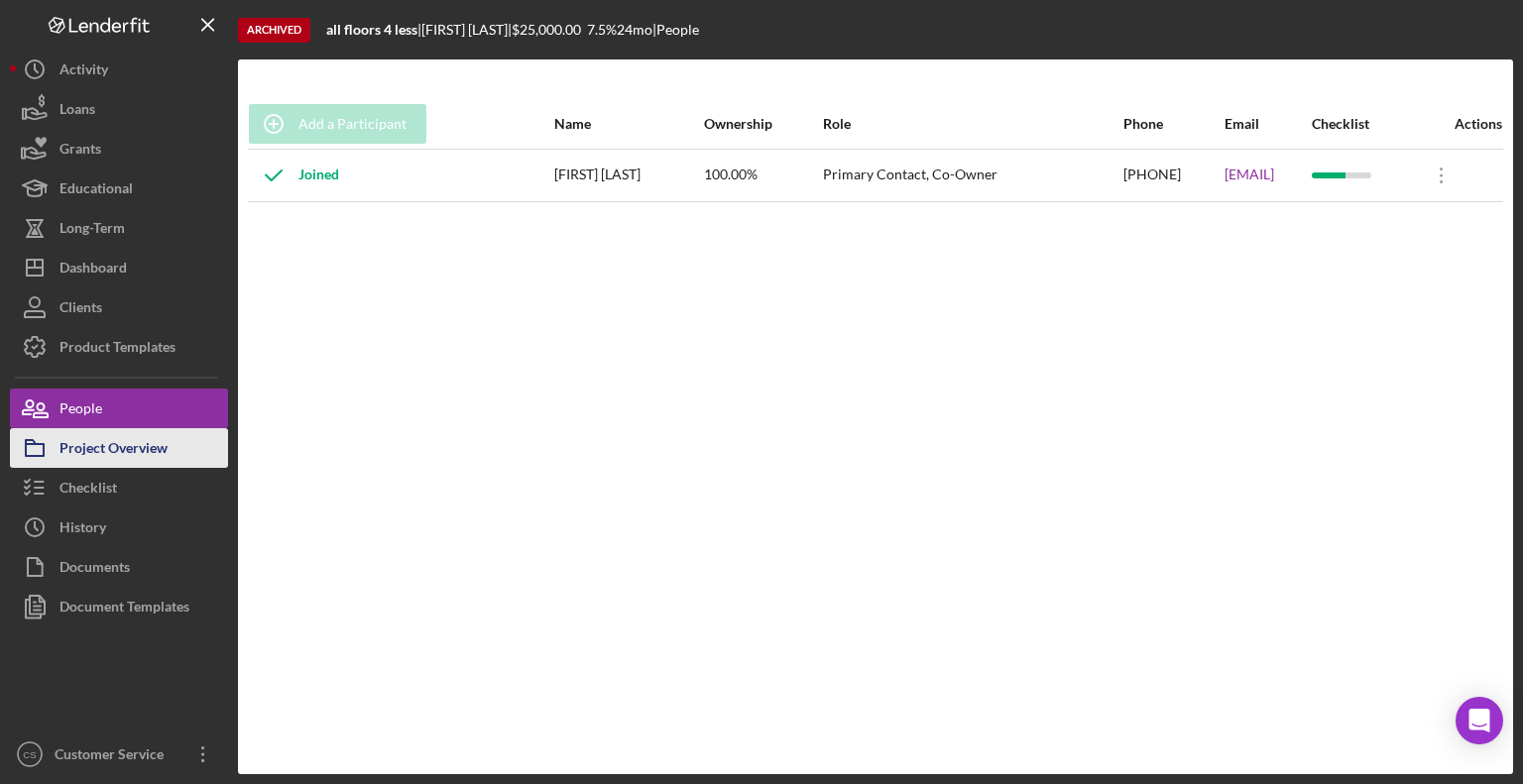 click on "Project Overview" at bounding box center (113, 450) 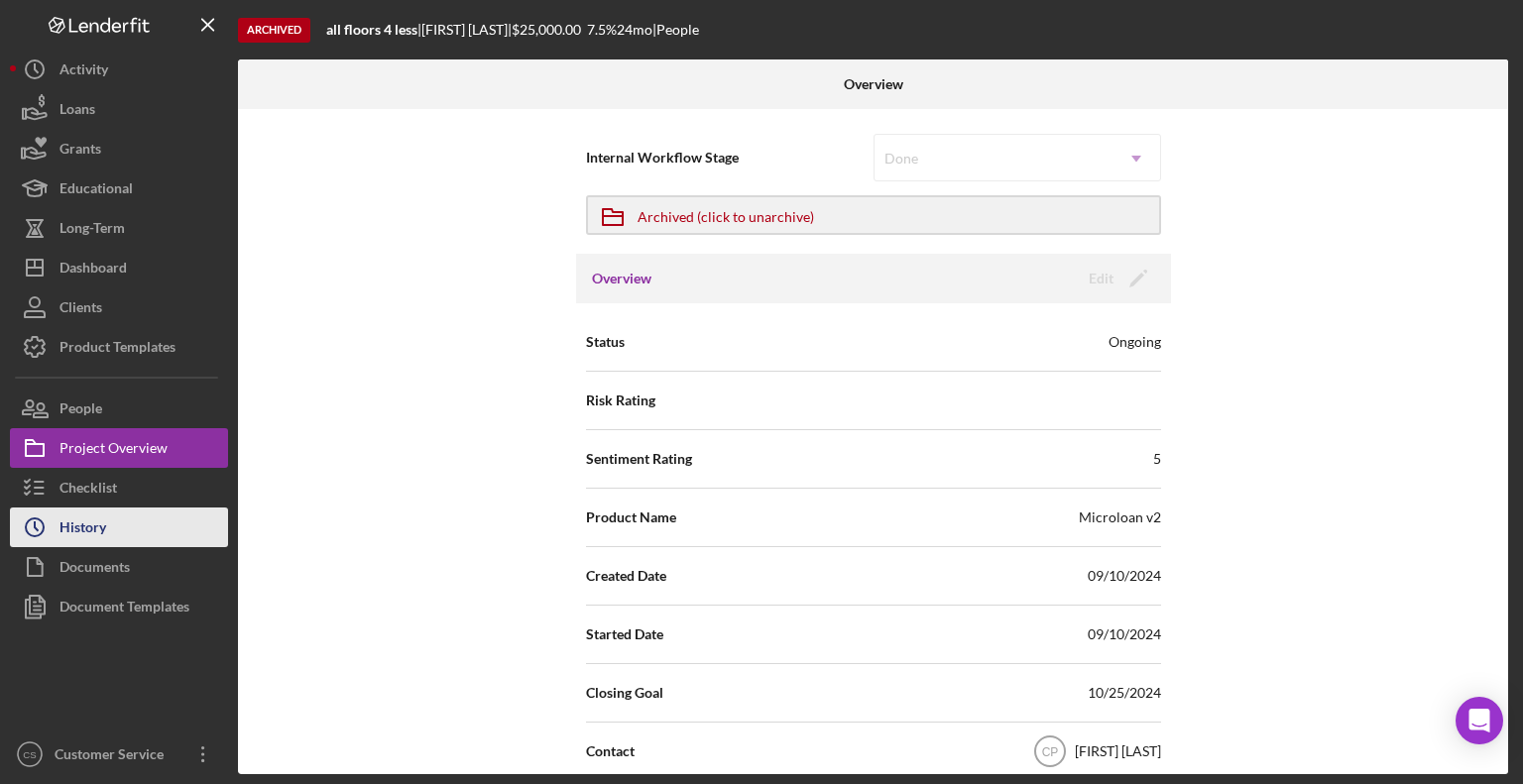 click on "Icon/History History" at bounding box center [119, 527] 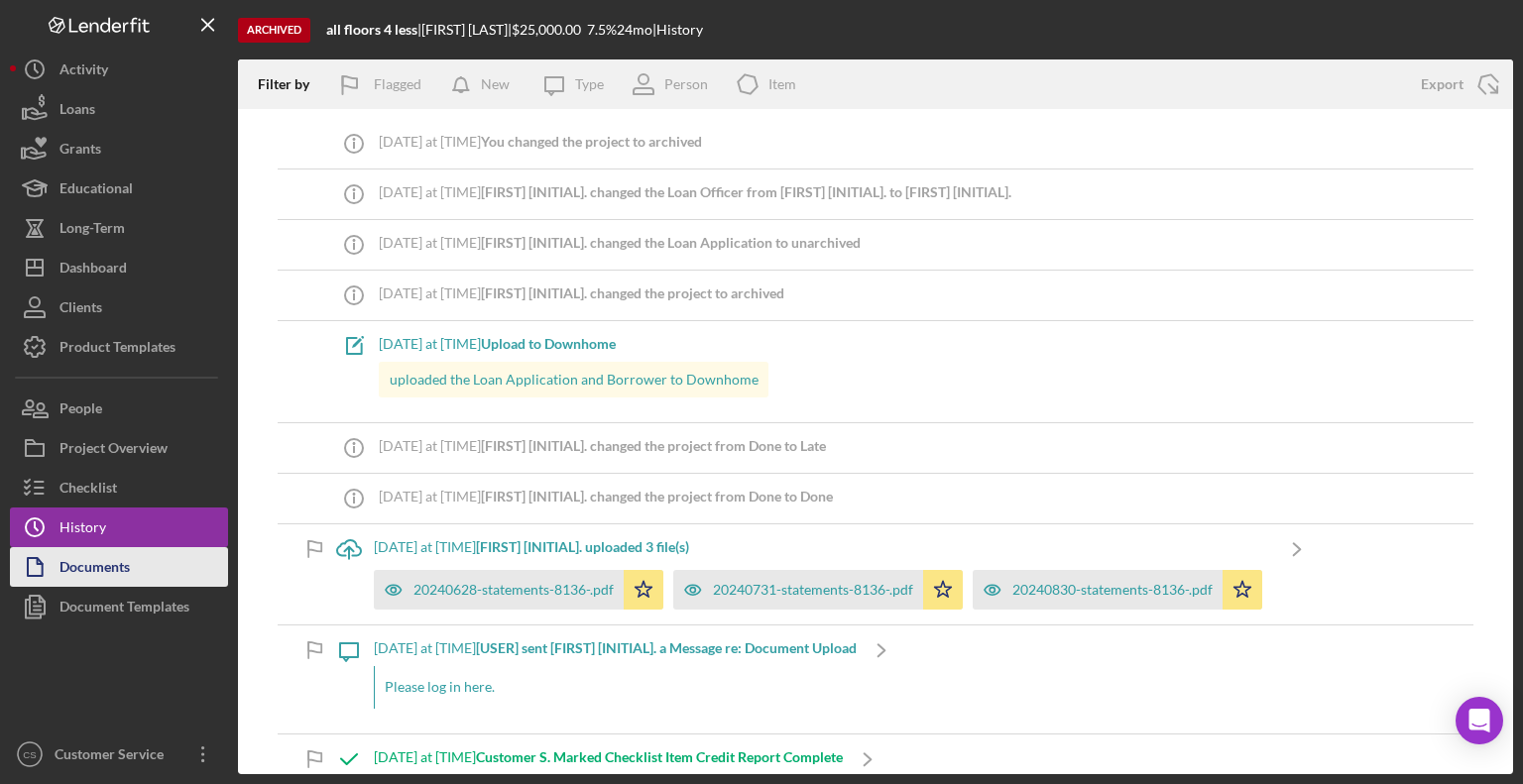 click on "Documents" at bounding box center [119, 567] 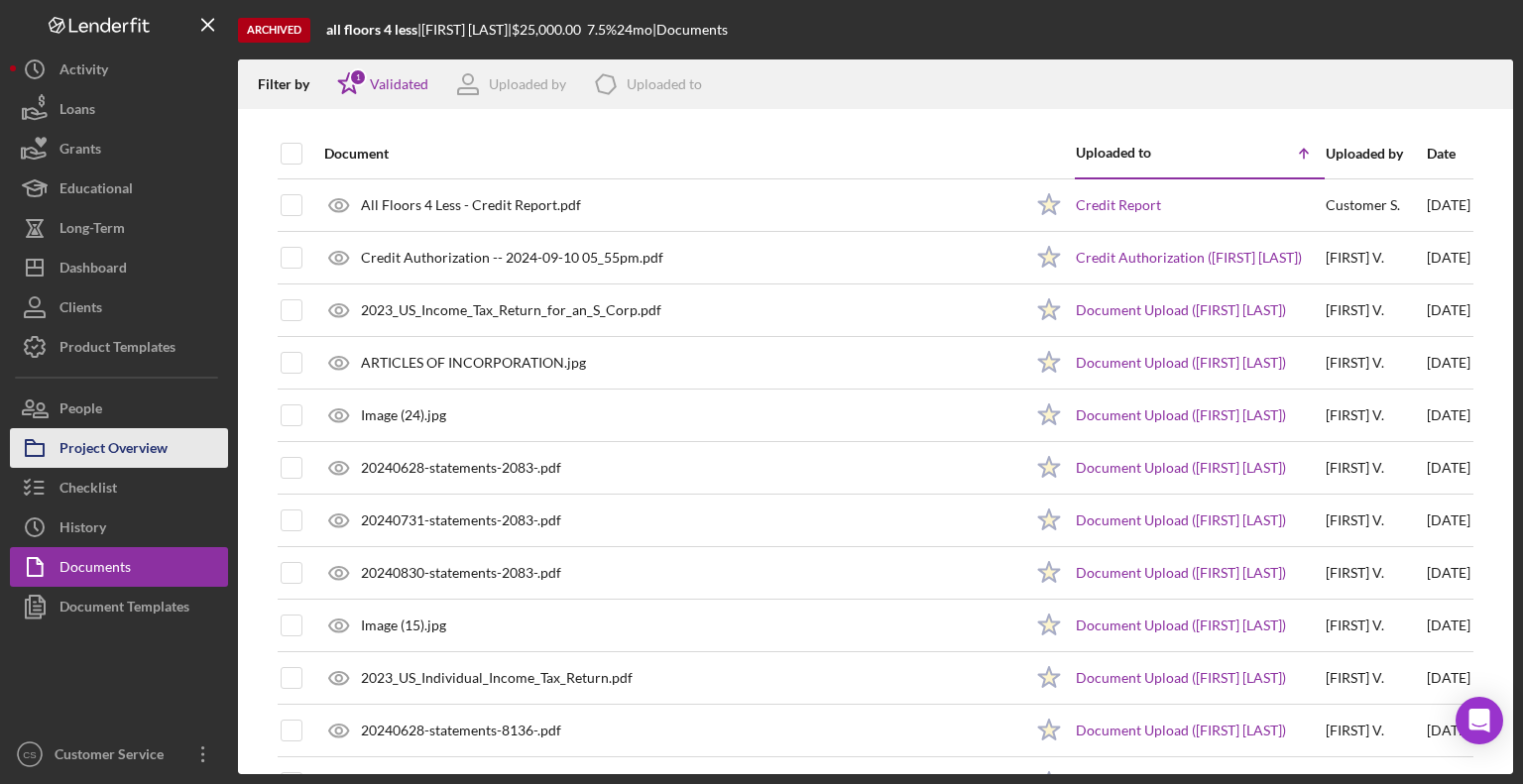 click on "Project Overview" at bounding box center (113, 450) 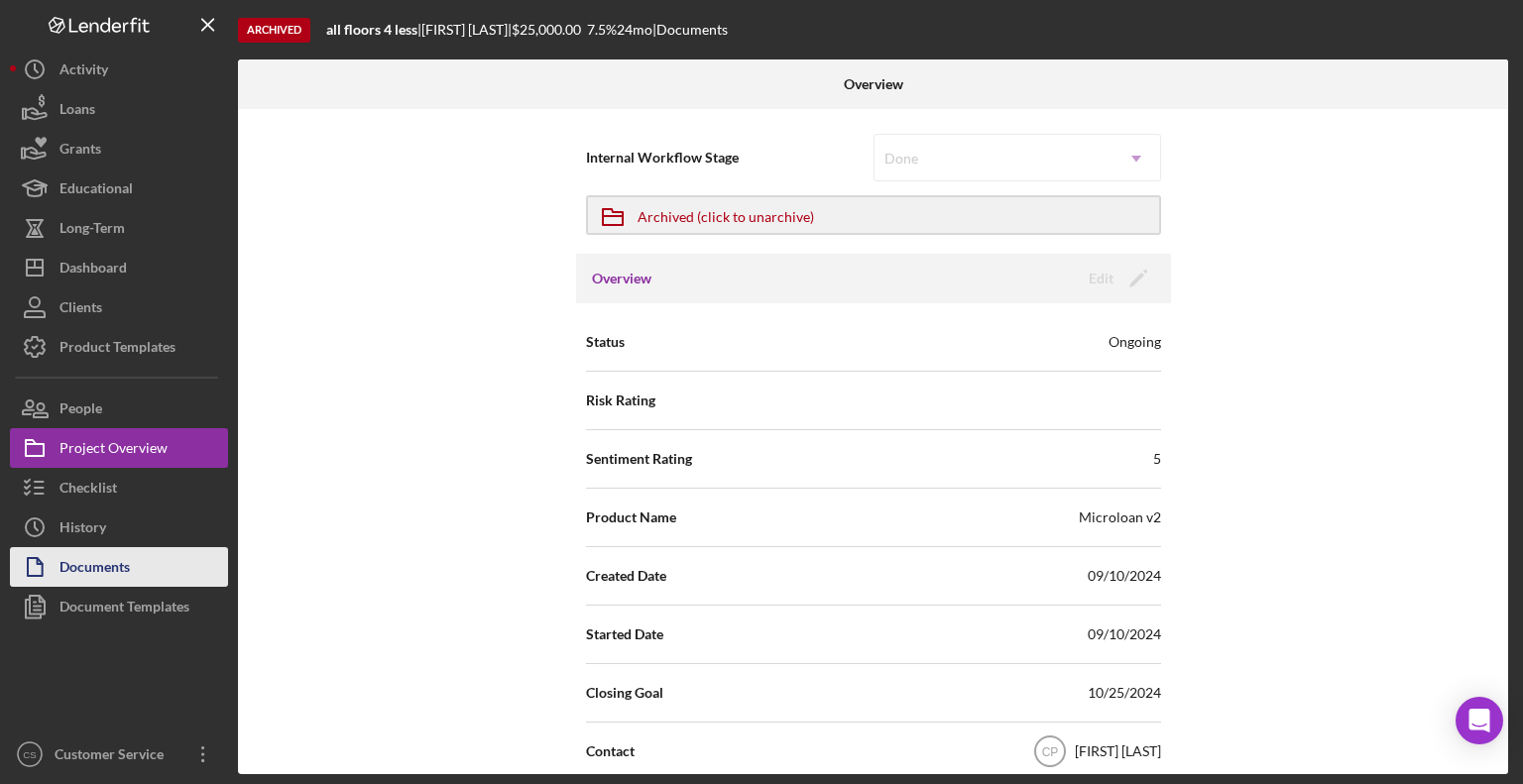 click on "Documents" at bounding box center (119, 567) 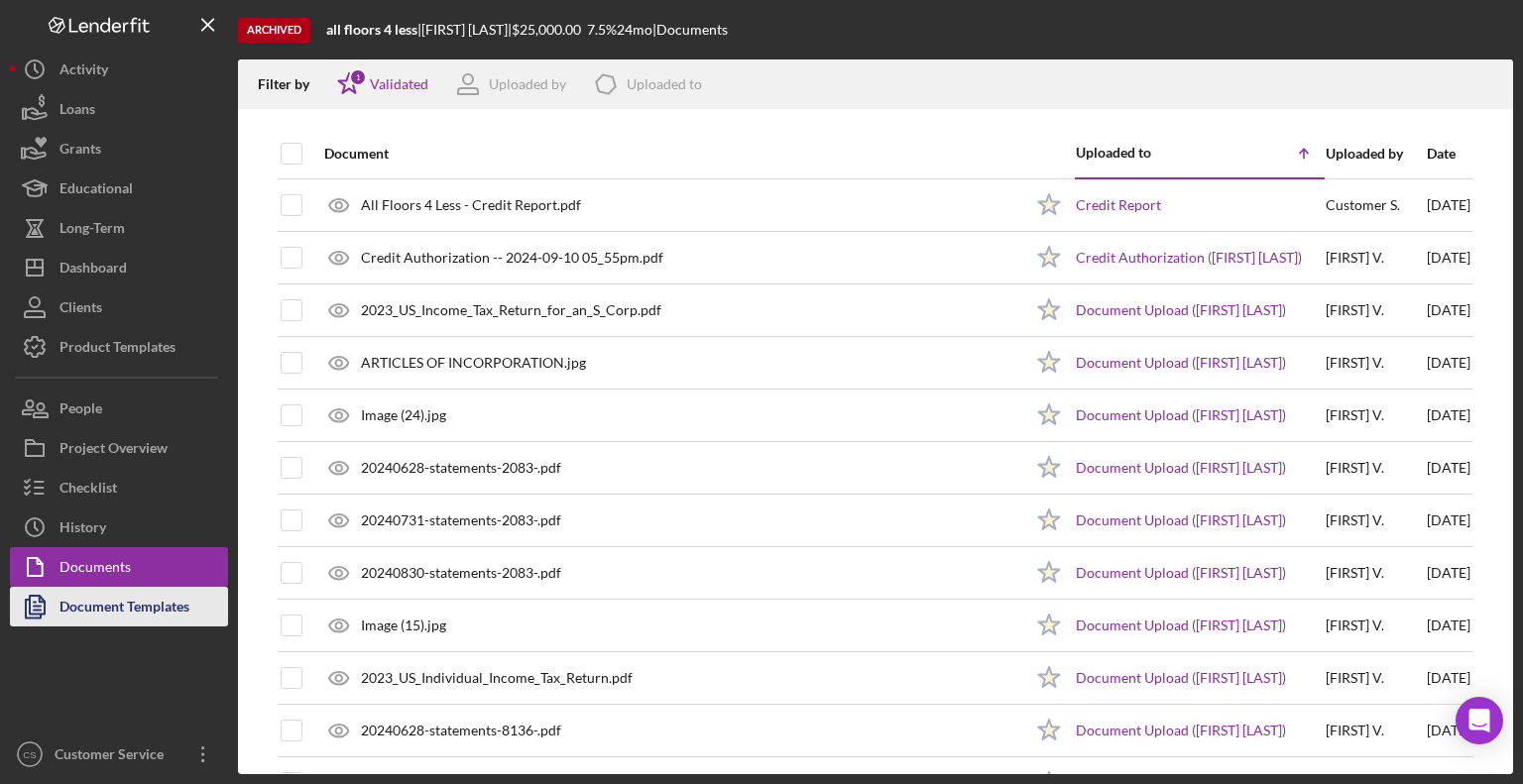 click on "Document Templates" at bounding box center [124, 609] 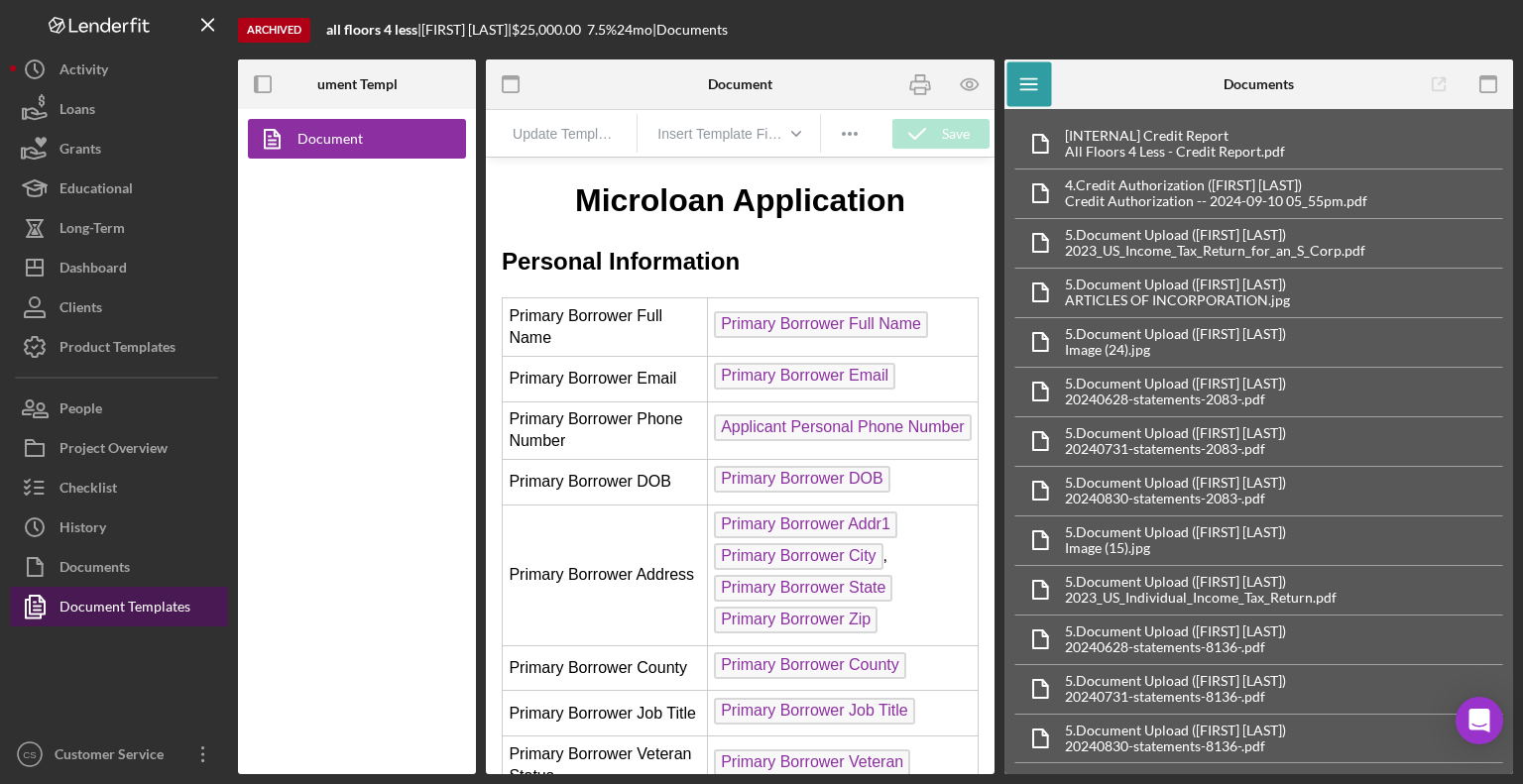 scroll, scrollTop: 0, scrollLeft: 0, axis: both 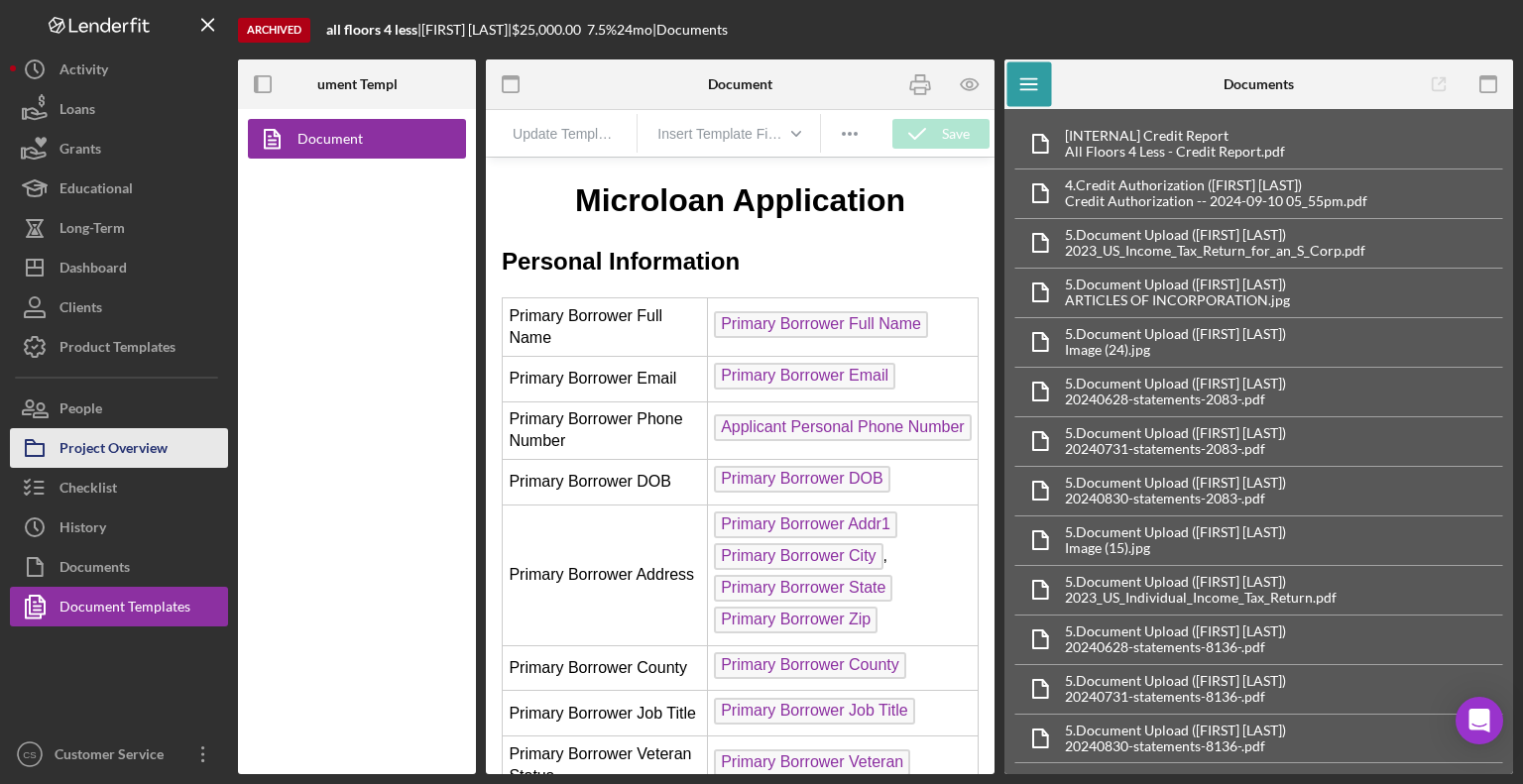 click on "Project Overview" at bounding box center [113, 450] 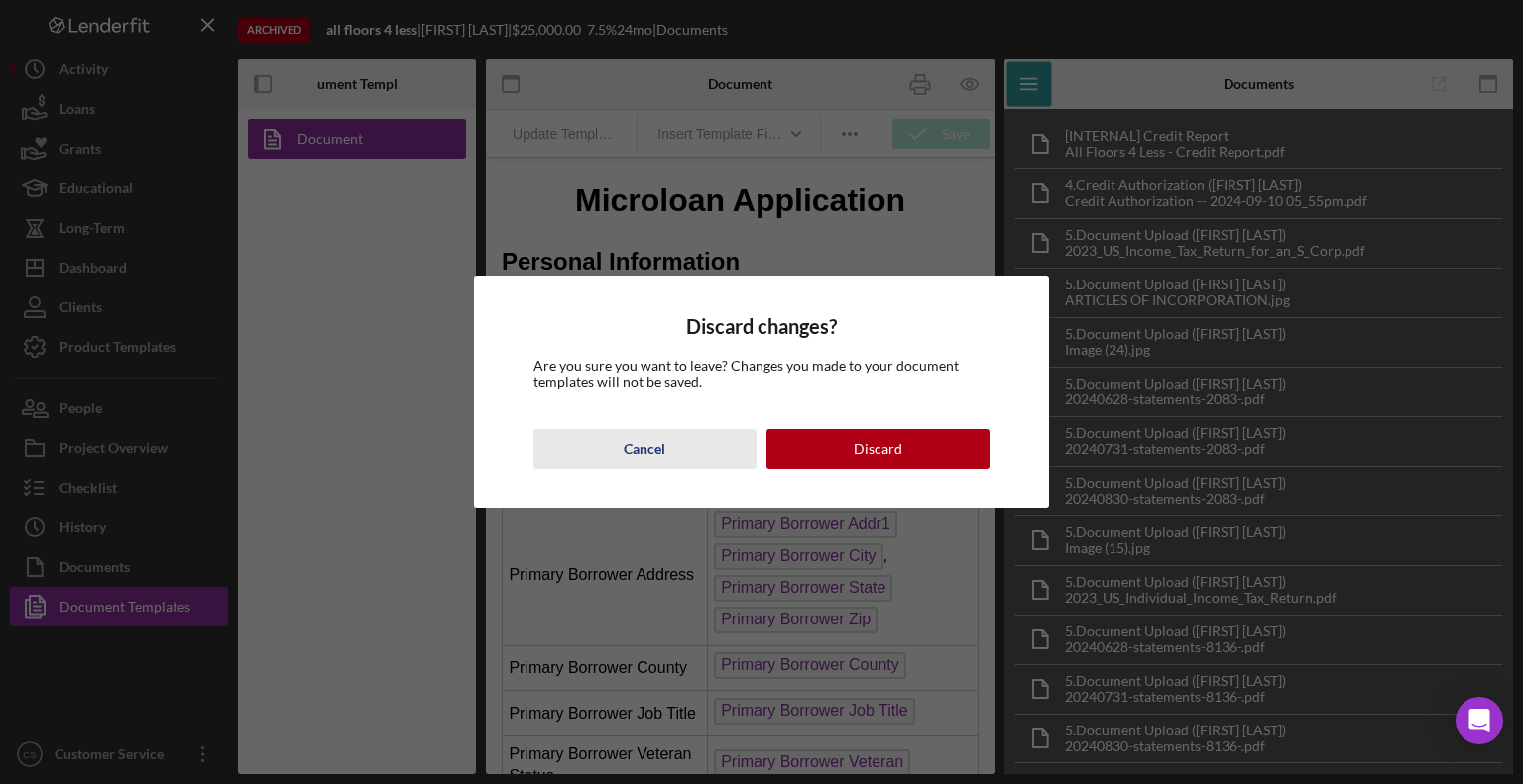 click on "Cancel" at bounding box center (644, 449) 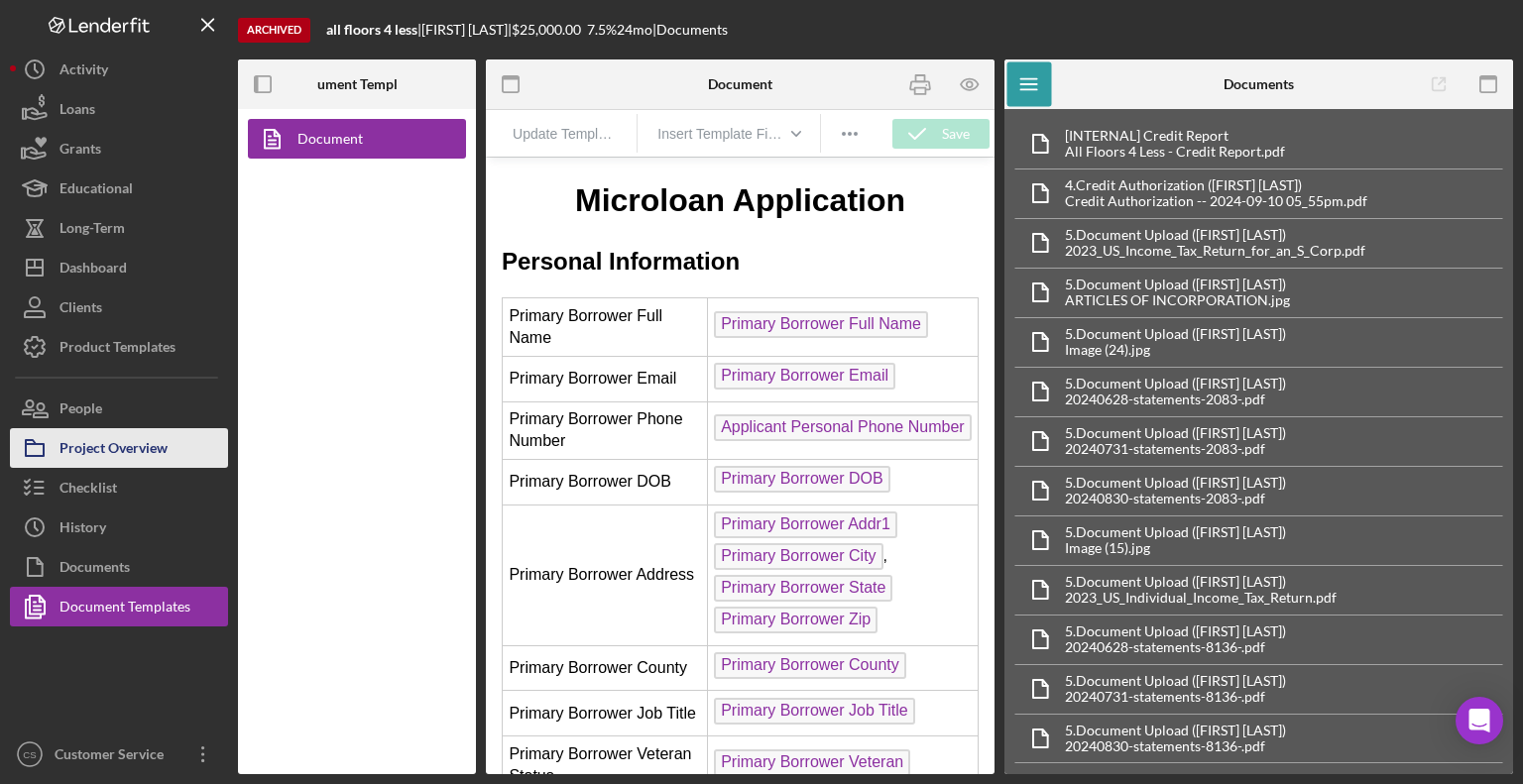 click on "Project Overview" at bounding box center [113, 450] 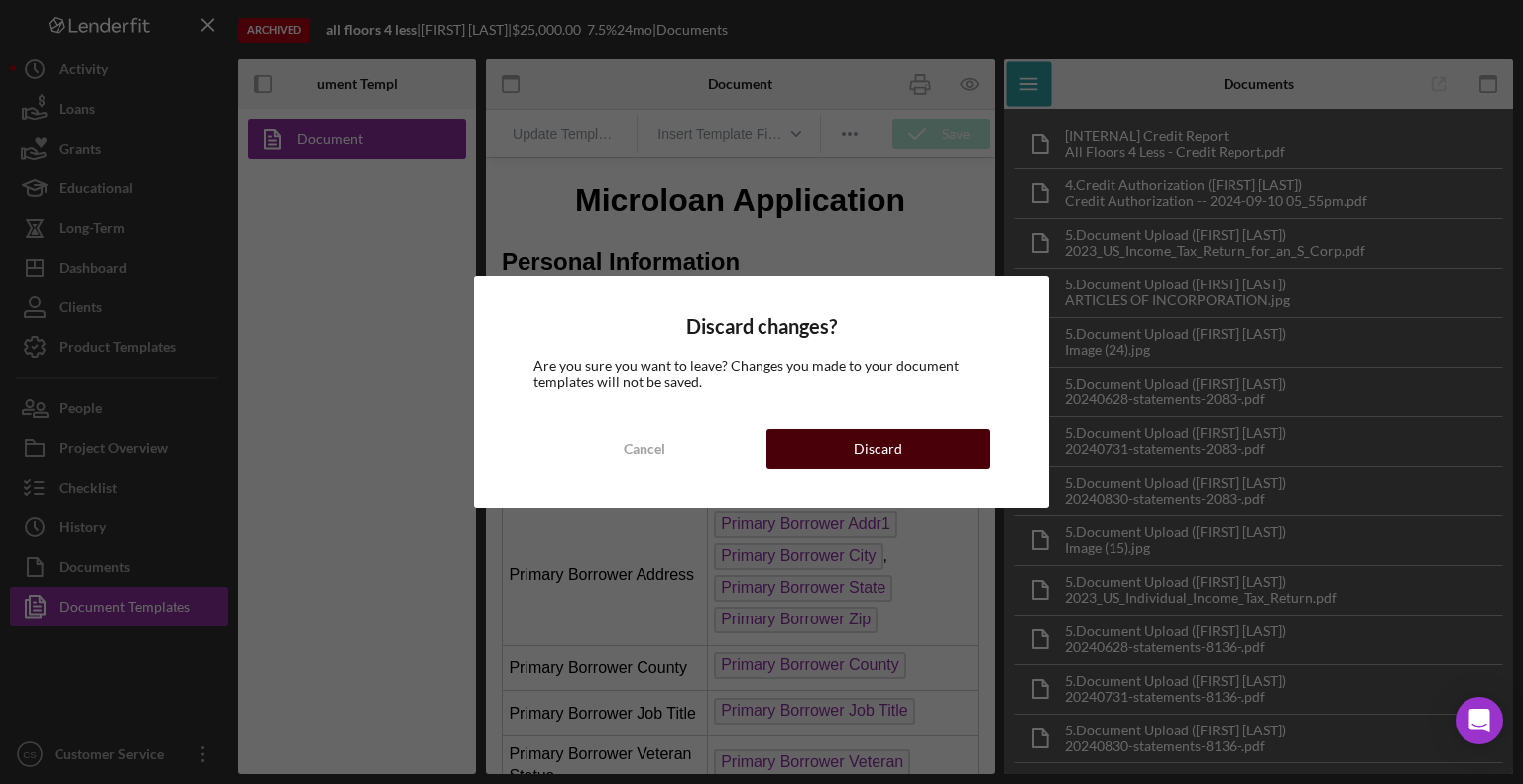click on "Discard" at bounding box center (878, 449) 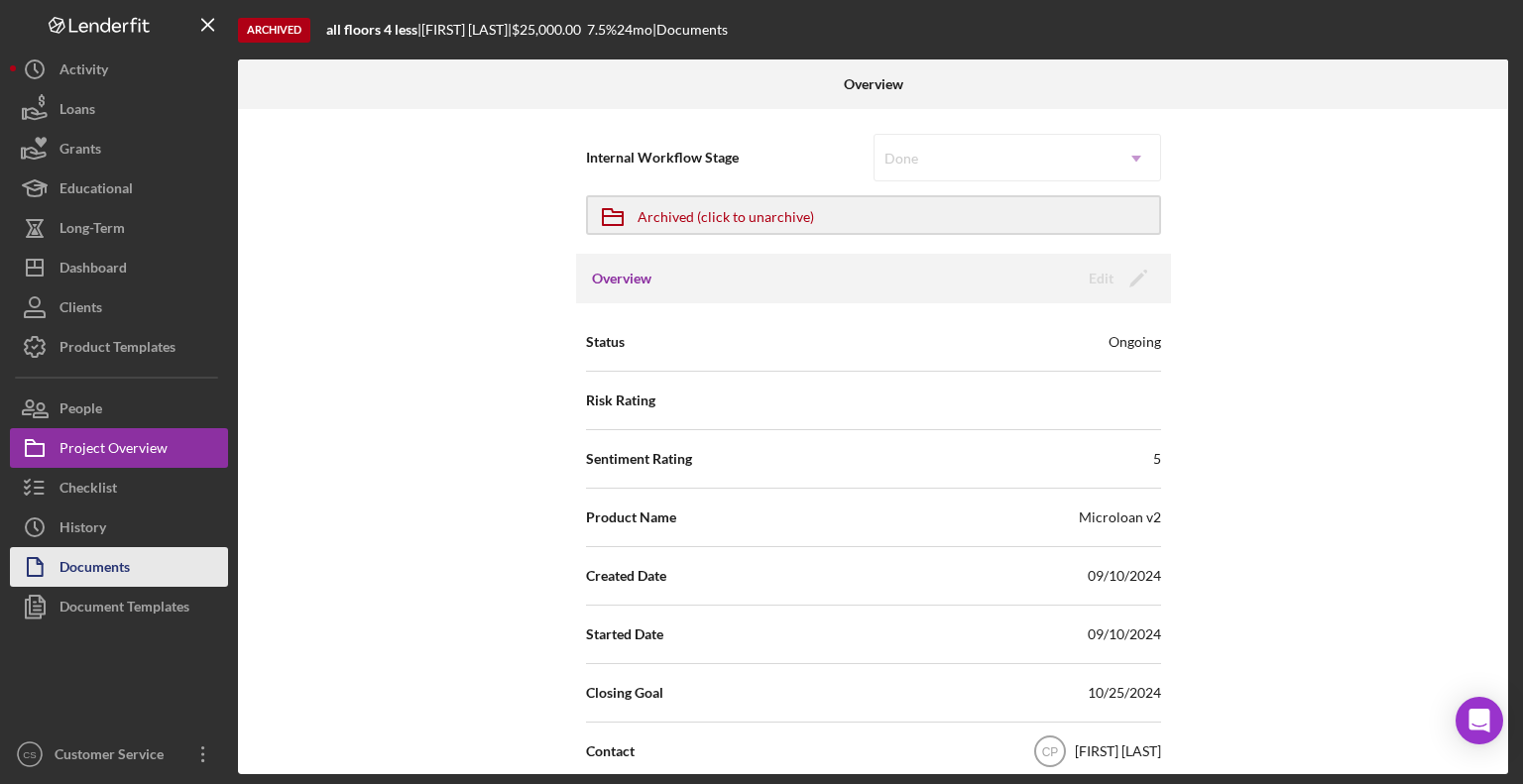 click on "Documents" at bounding box center (94, 569) 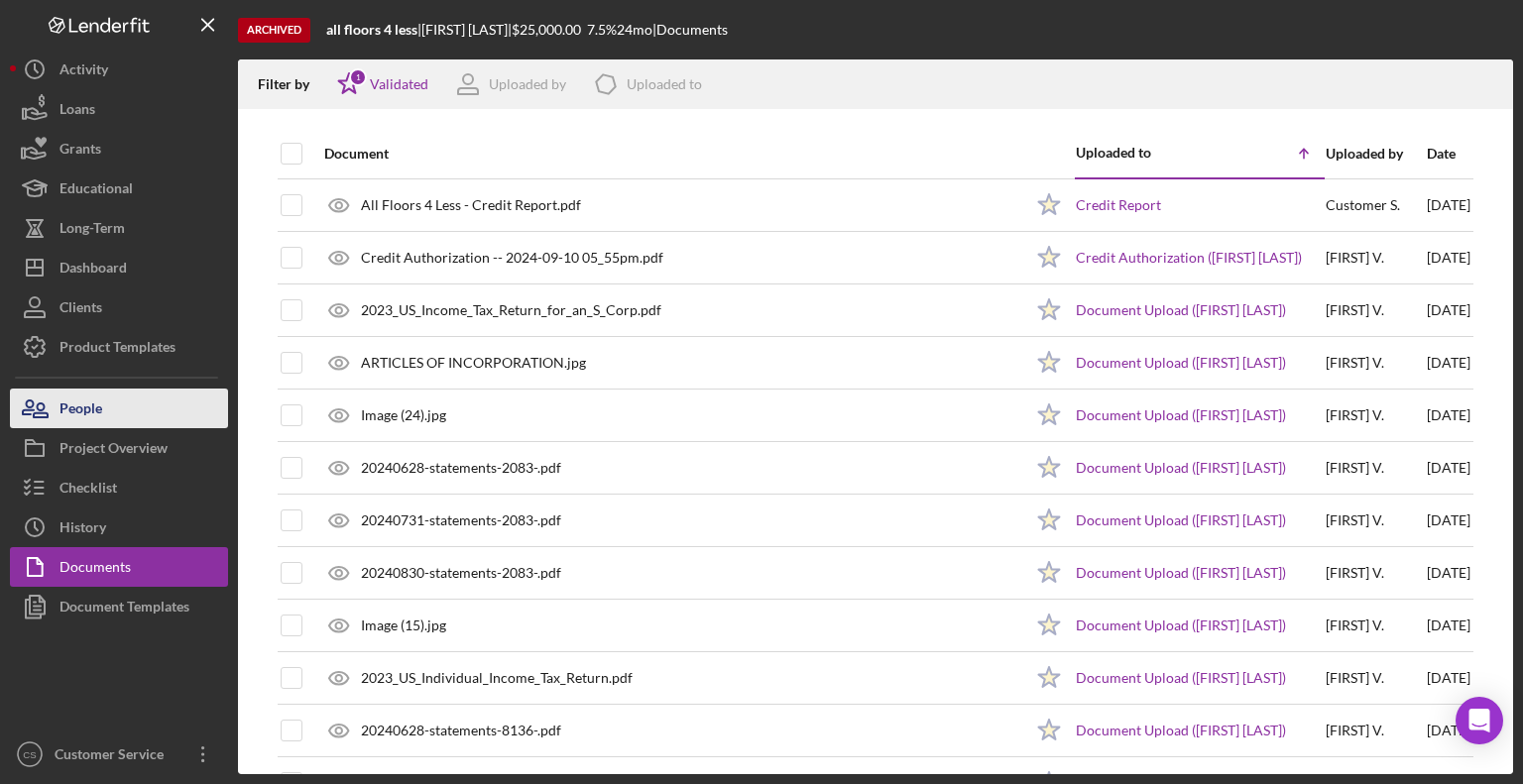 click on "People" at bounding box center [119, 408] 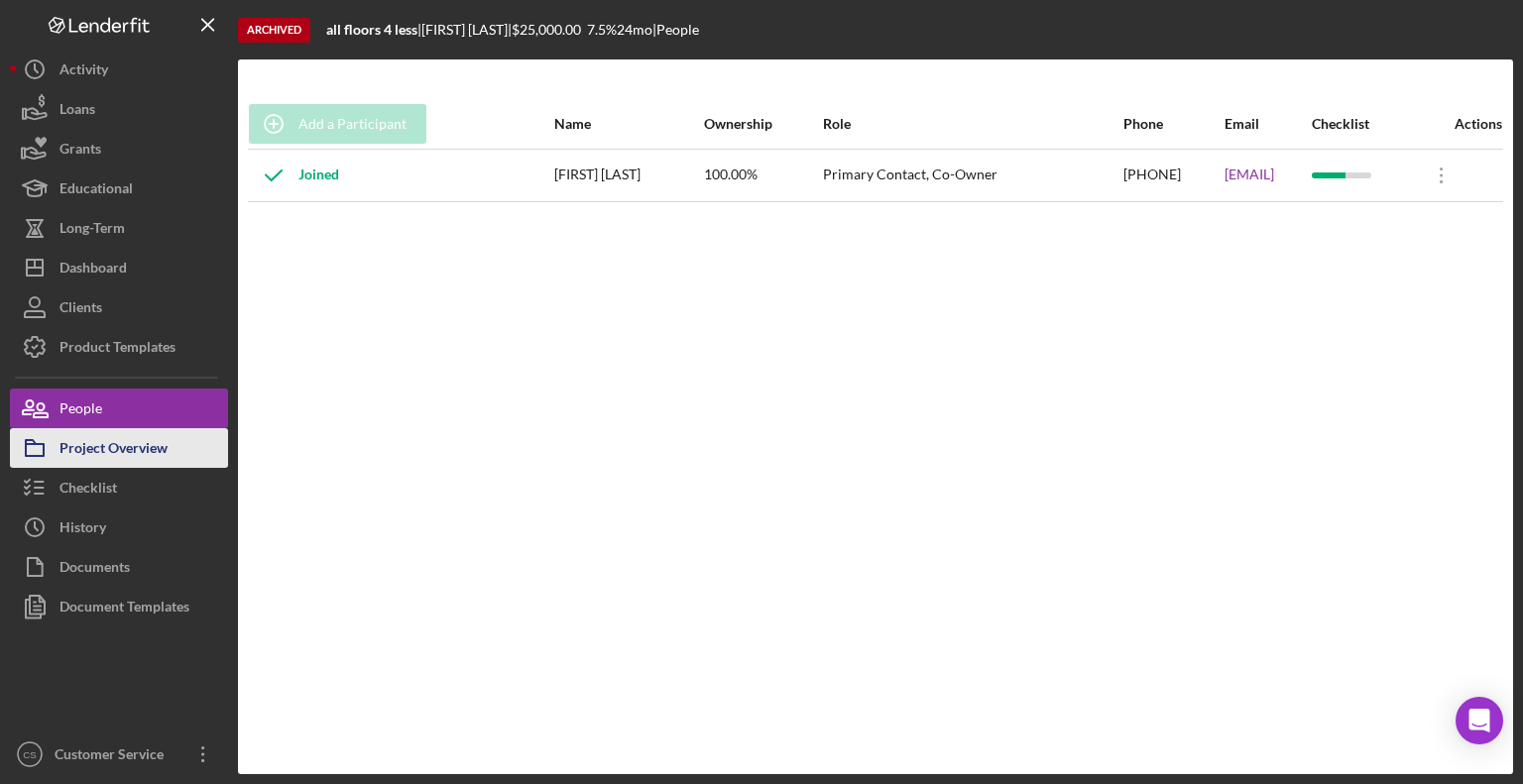 click on "Project Overview" at bounding box center (113, 450) 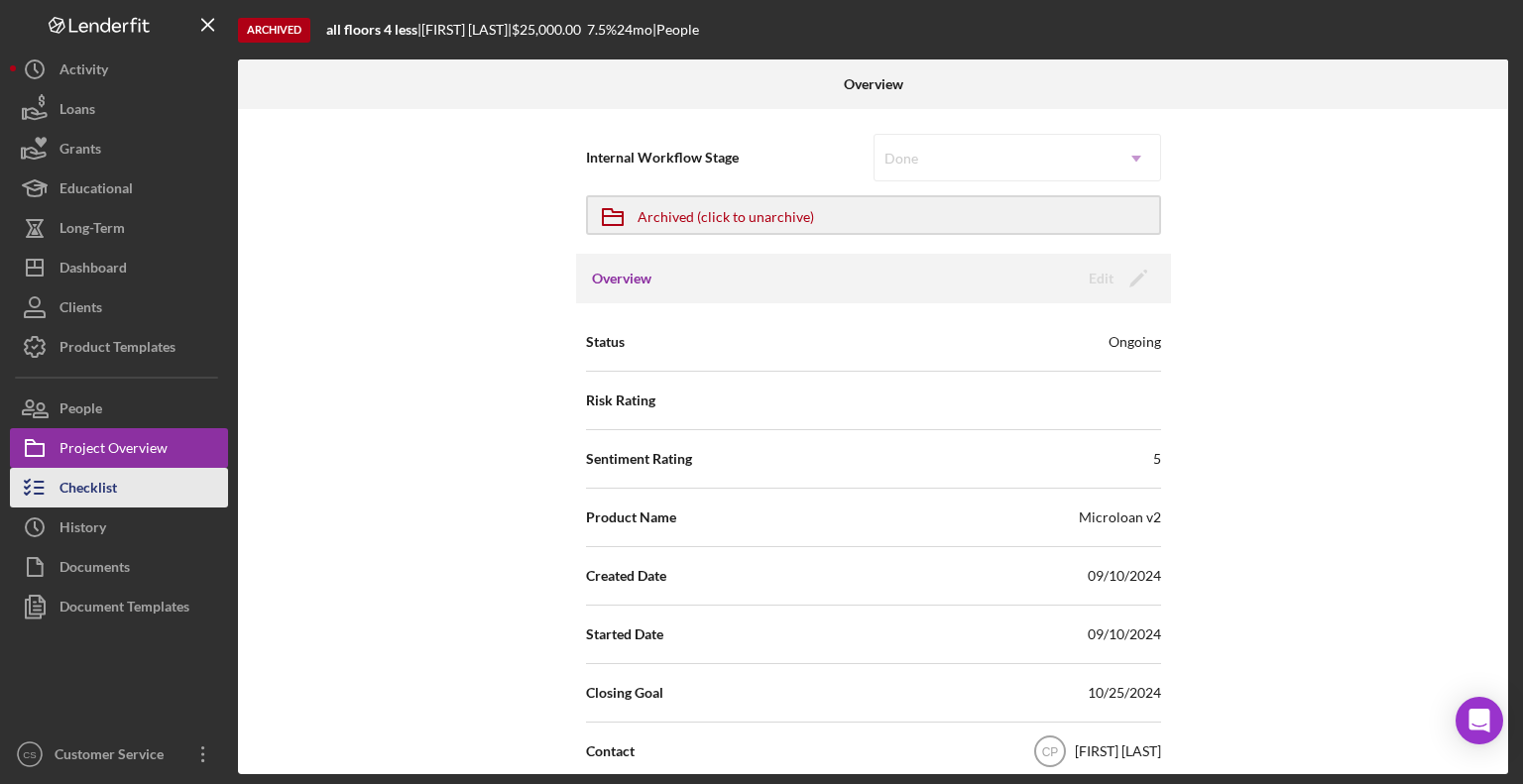 click on "Checklist" at bounding box center [119, 488] 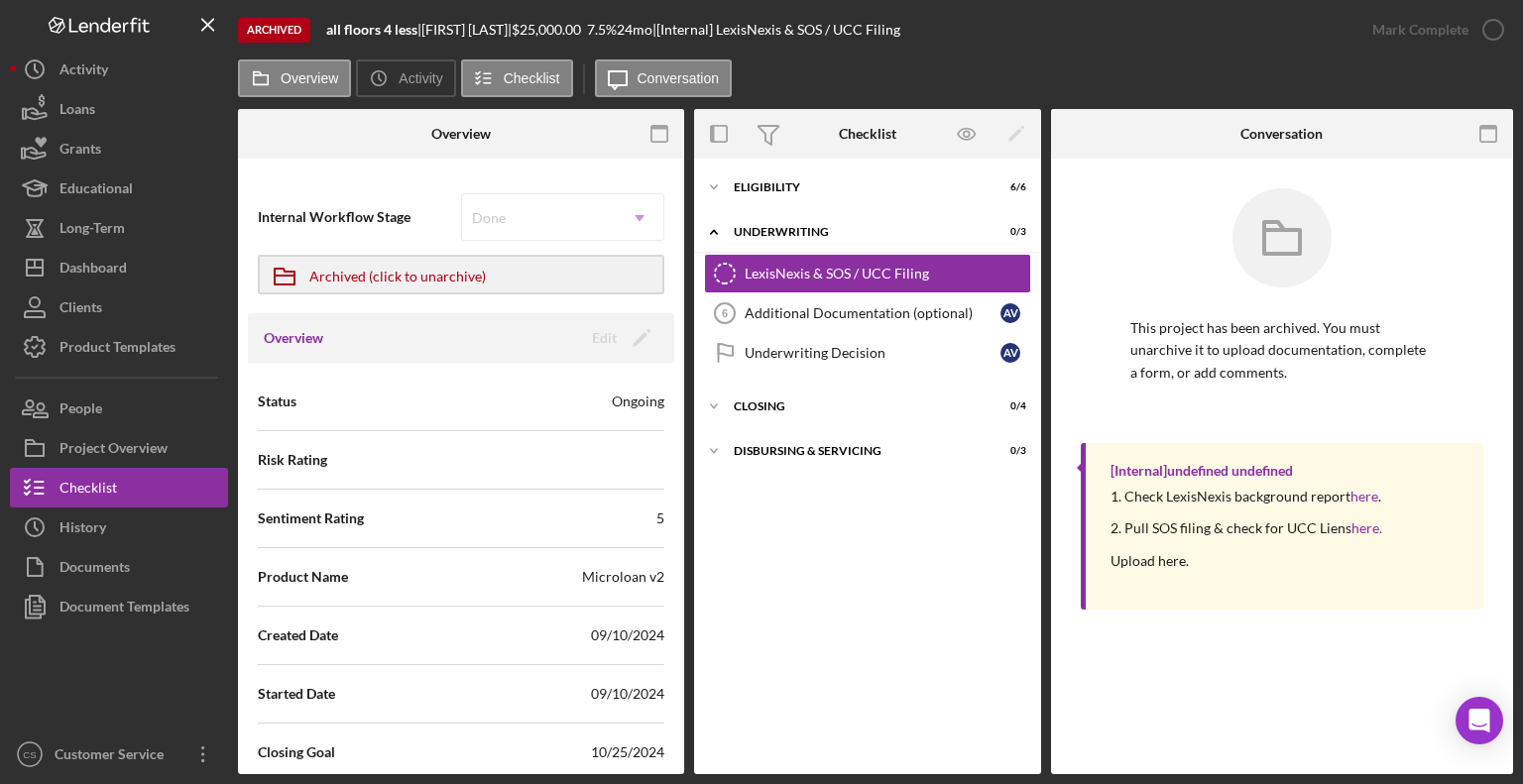click on "Overview" at bounding box center (461, 134) 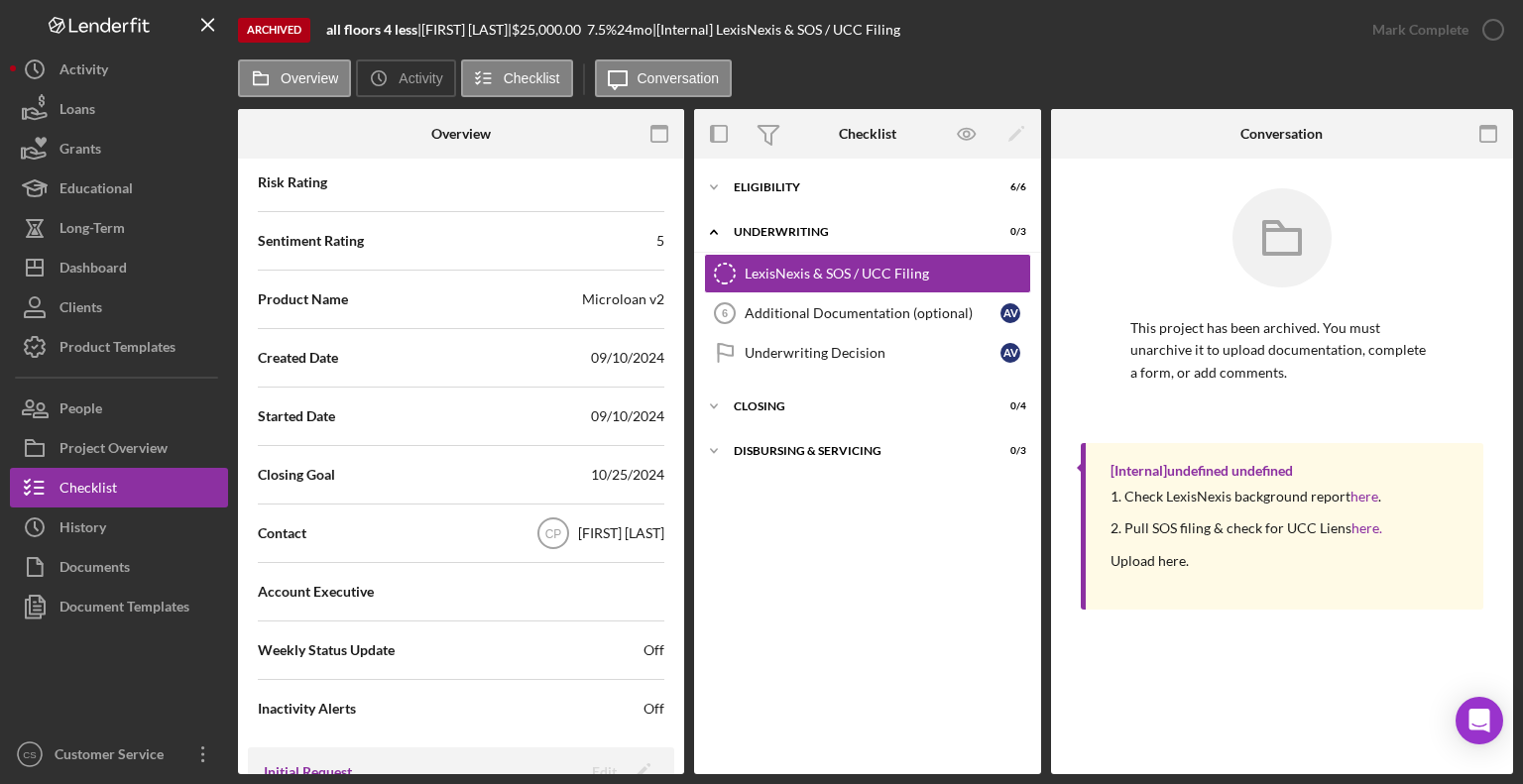scroll, scrollTop: 297, scrollLeft: 0, axis: vertical 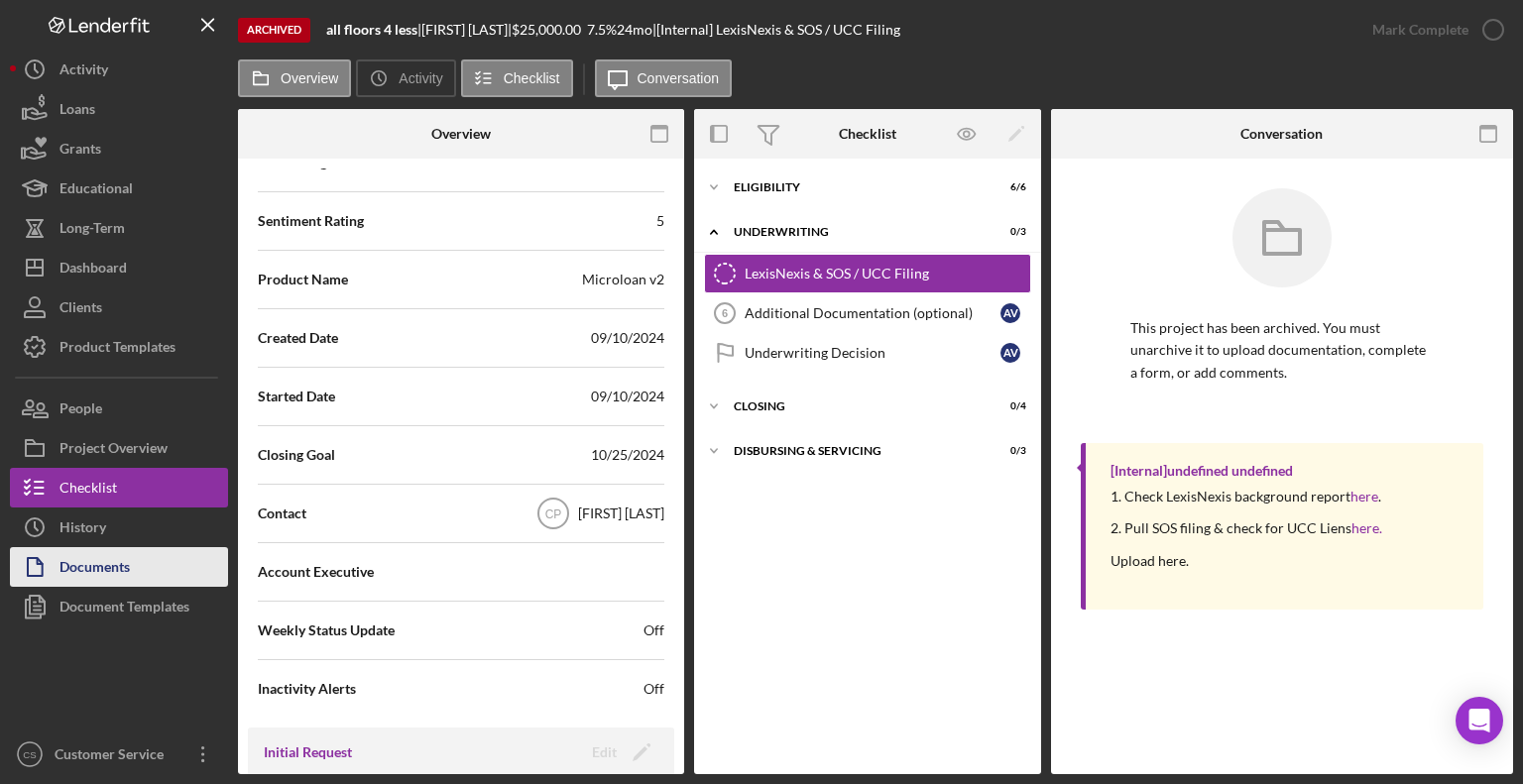 click on "Documents" at bounding box center (94, 569) 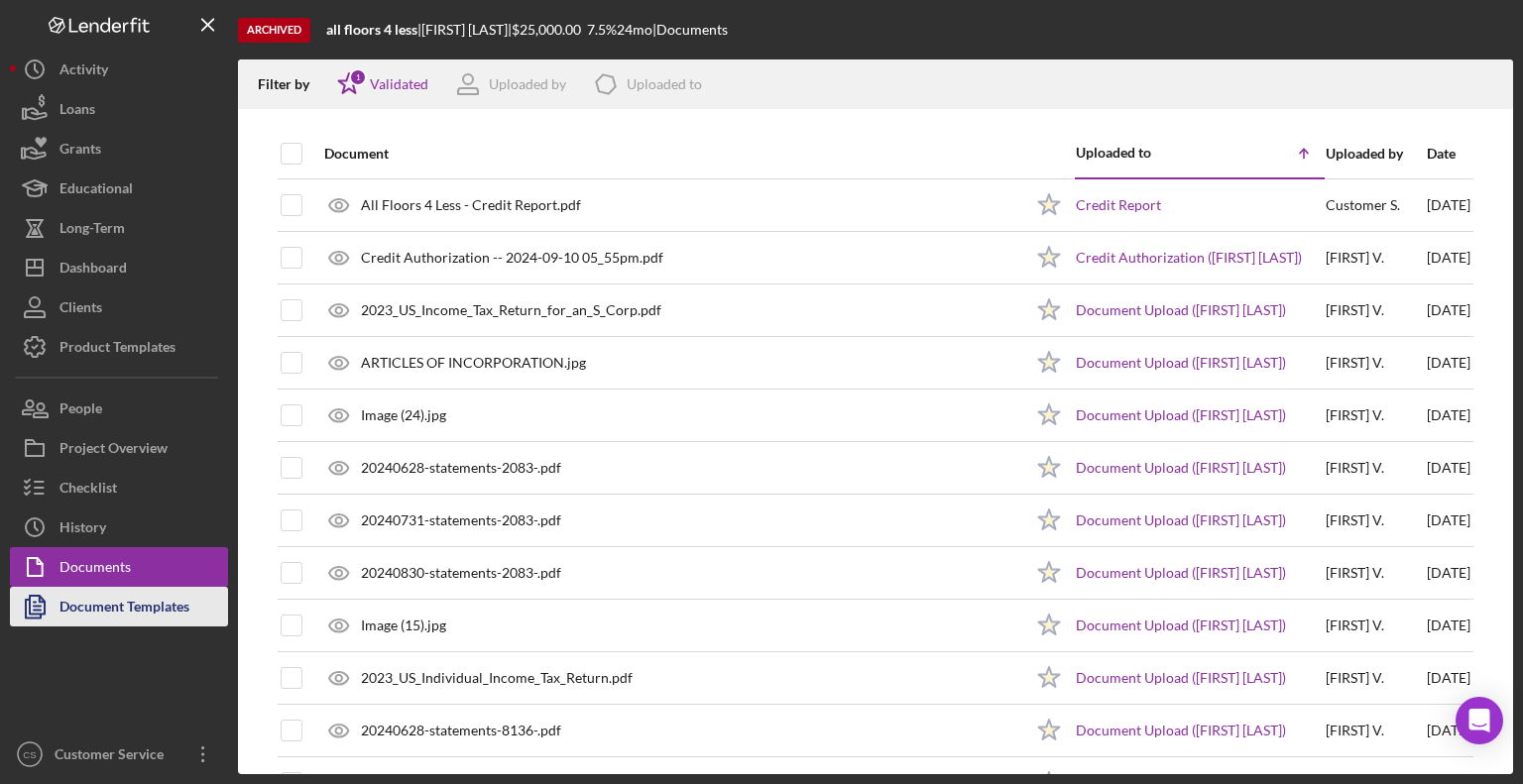 click on "Document Templates" at bounding box center [124, 609] 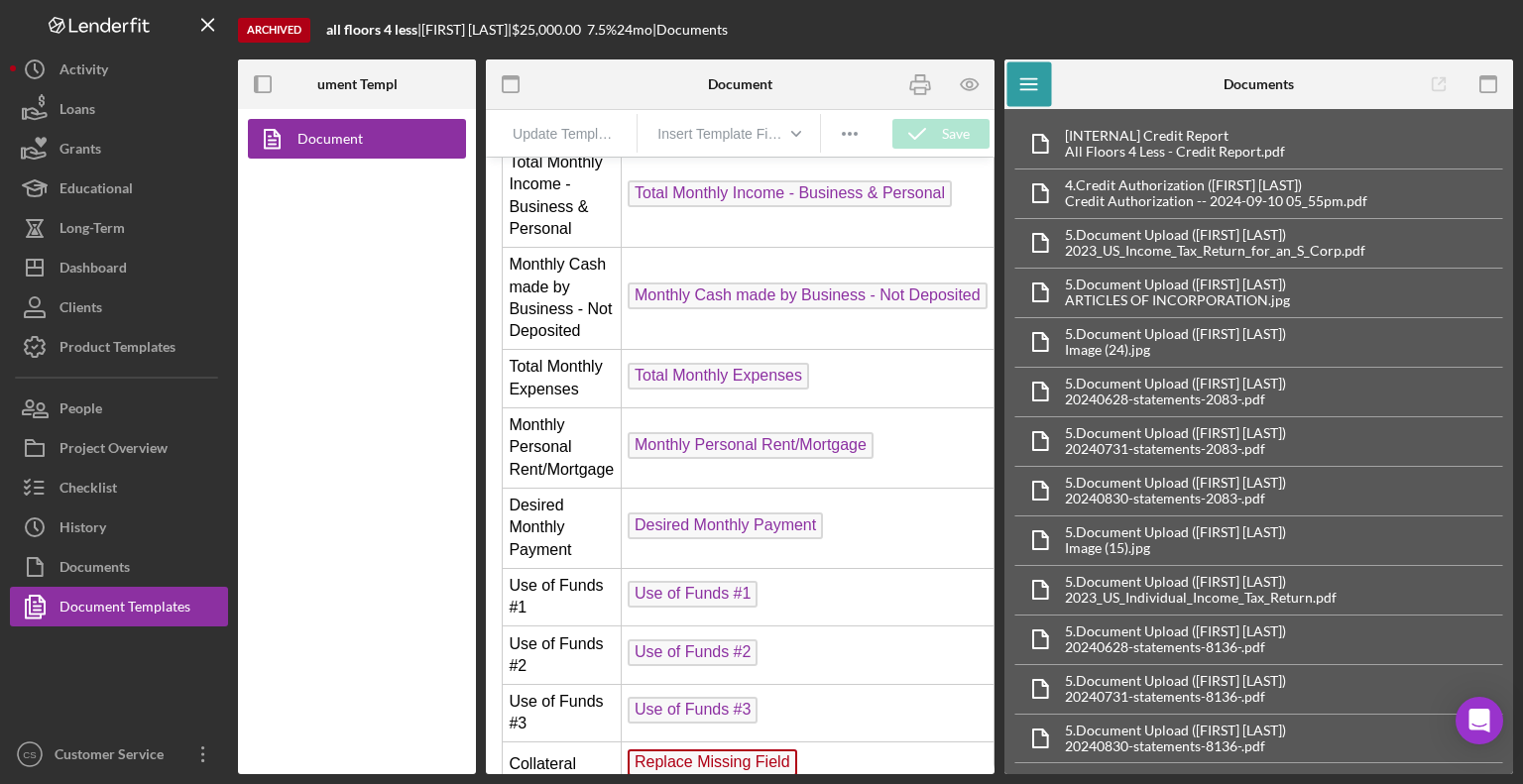 scroll, scrollTop: 2010, scrollLeft: 0, axis: vertical 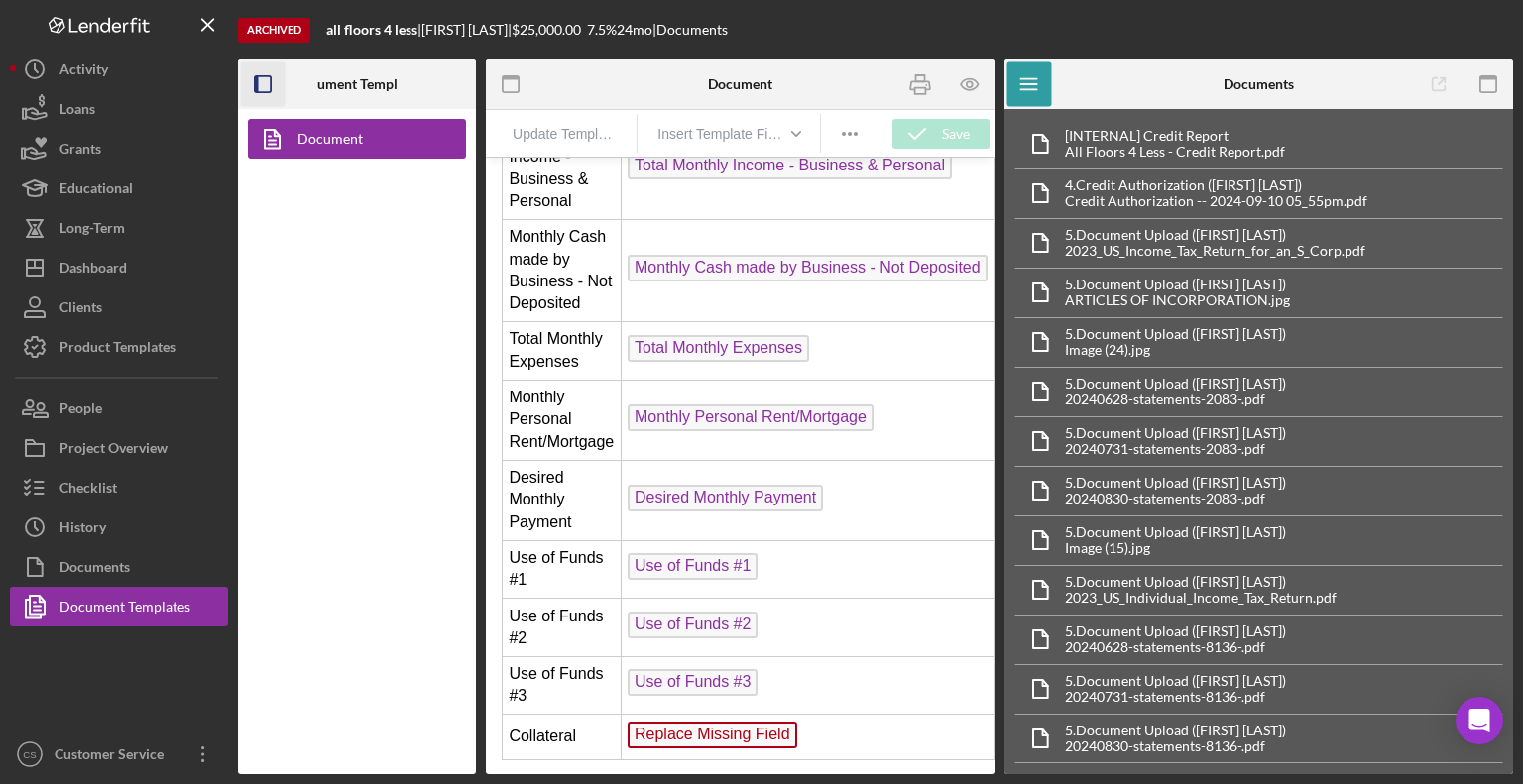 click 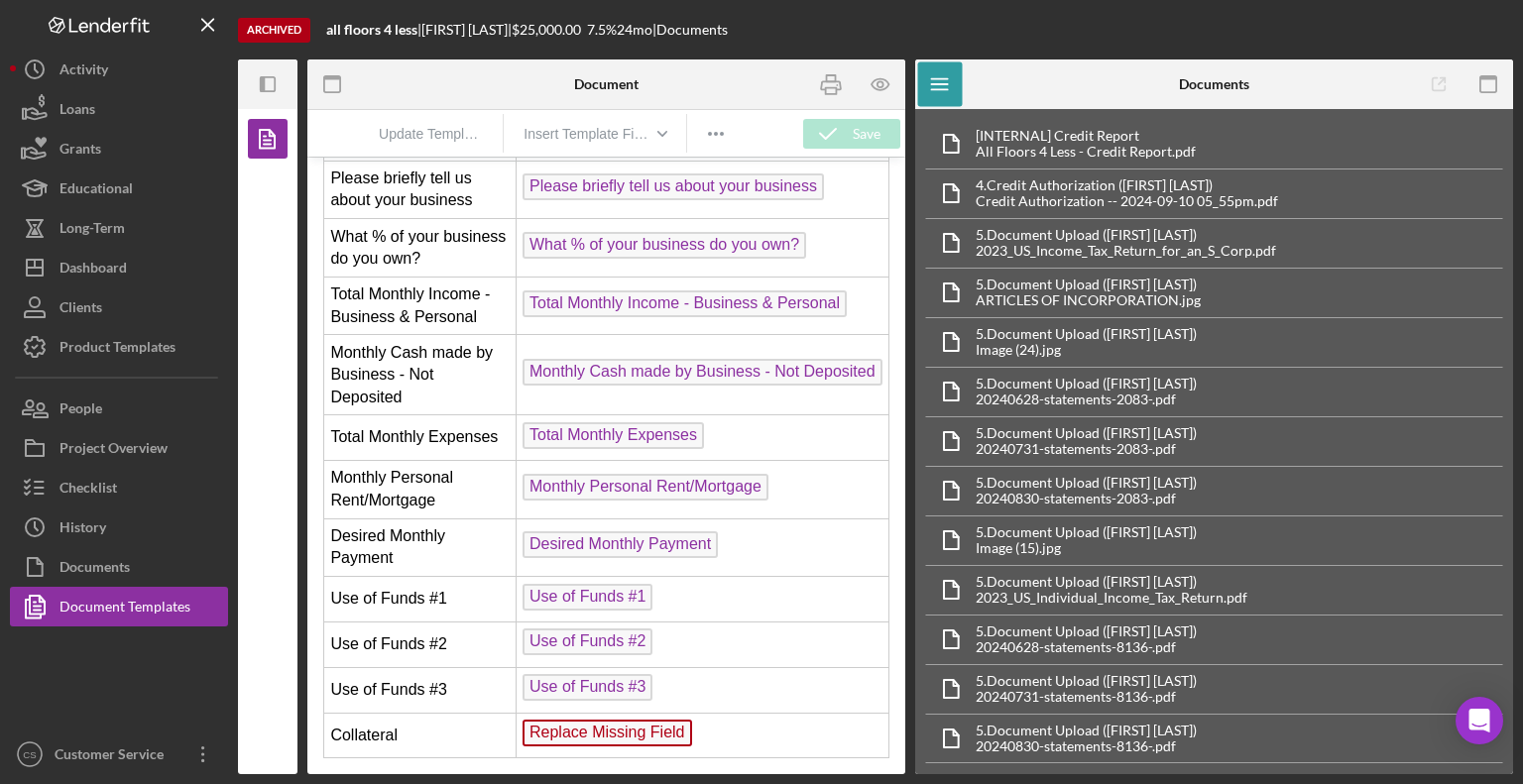 scroll, scrollTop: 1666, scrollLeft: 0, axis: vertical 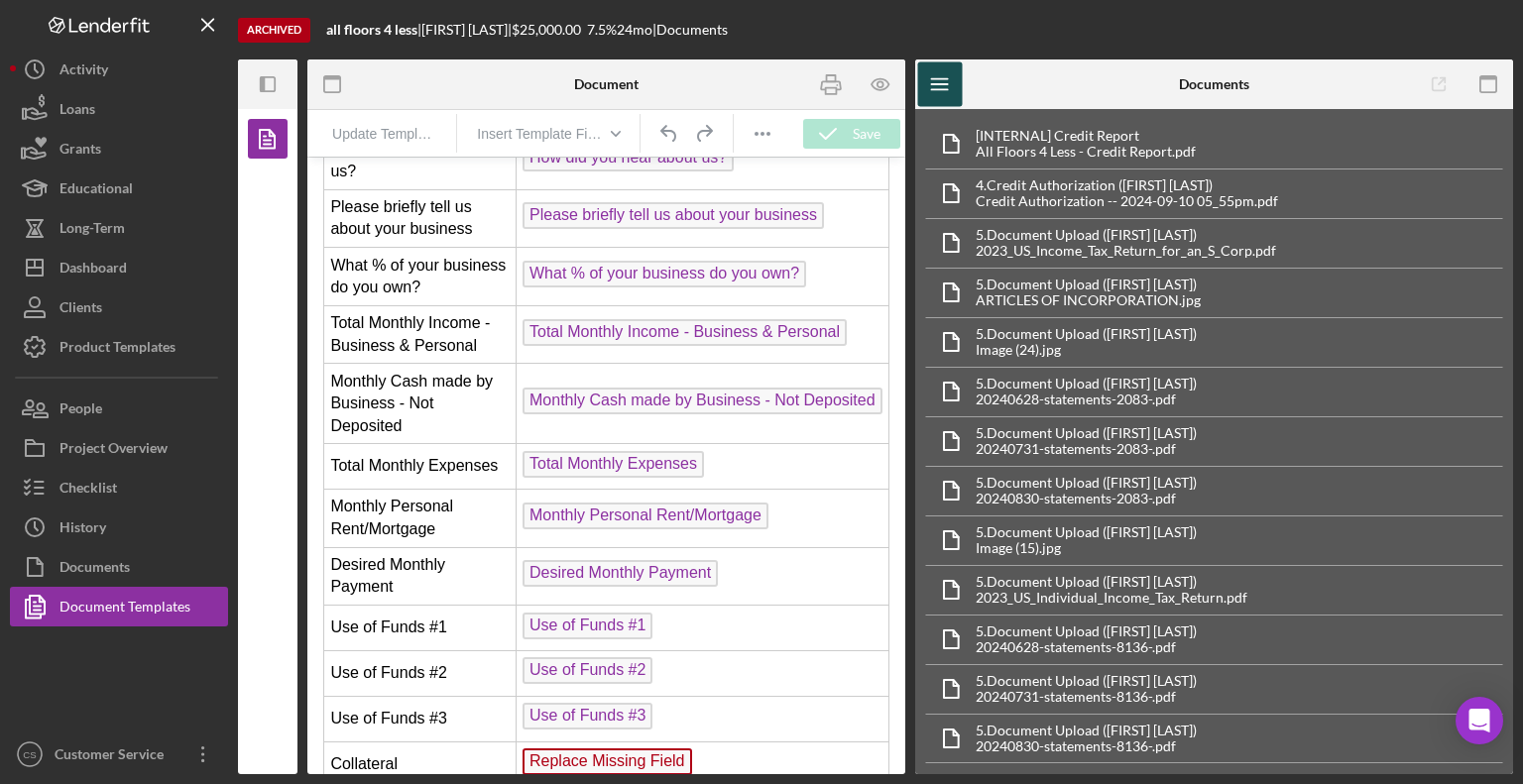 click on "Icon/Menu" 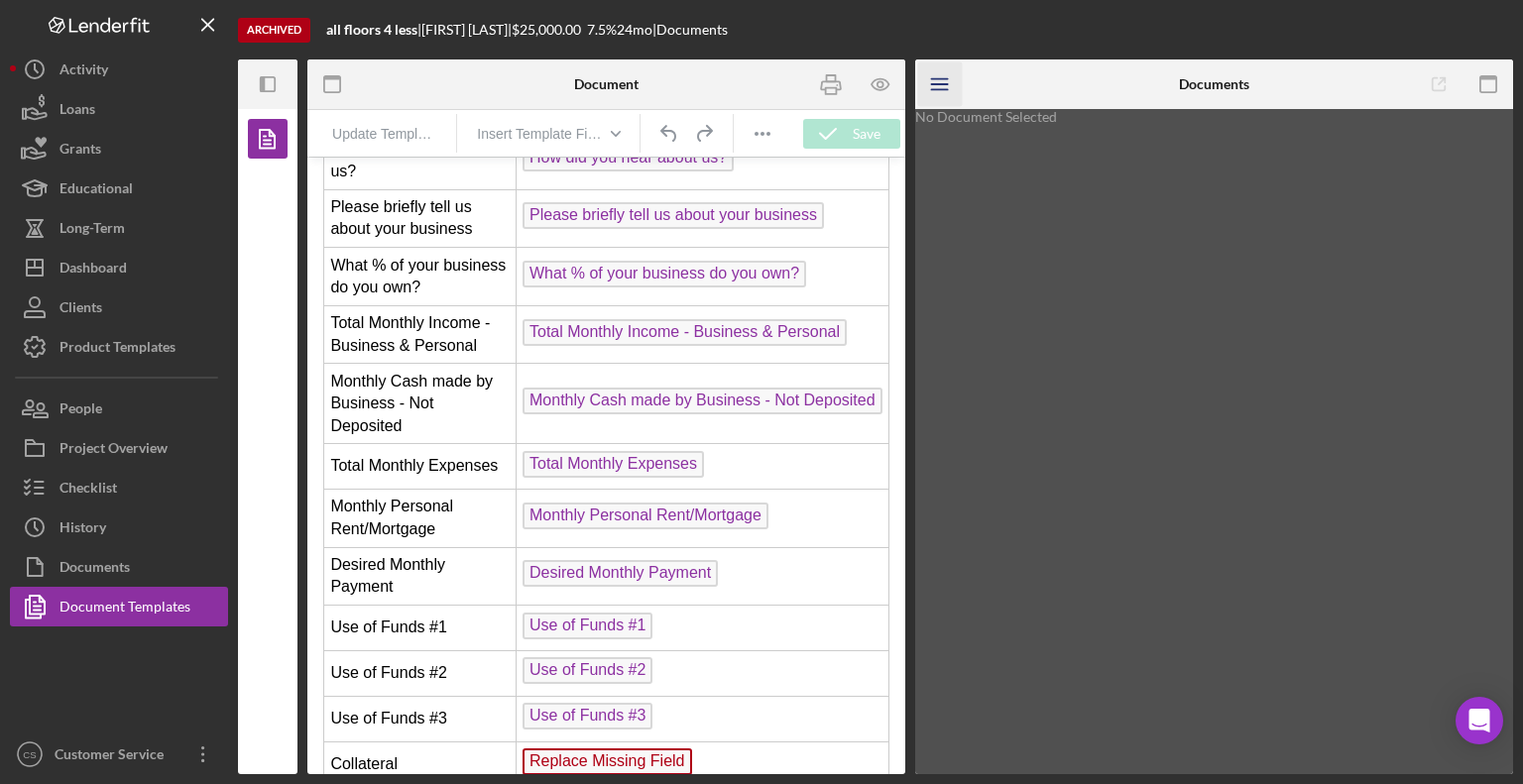 click on "Icon/Menu" 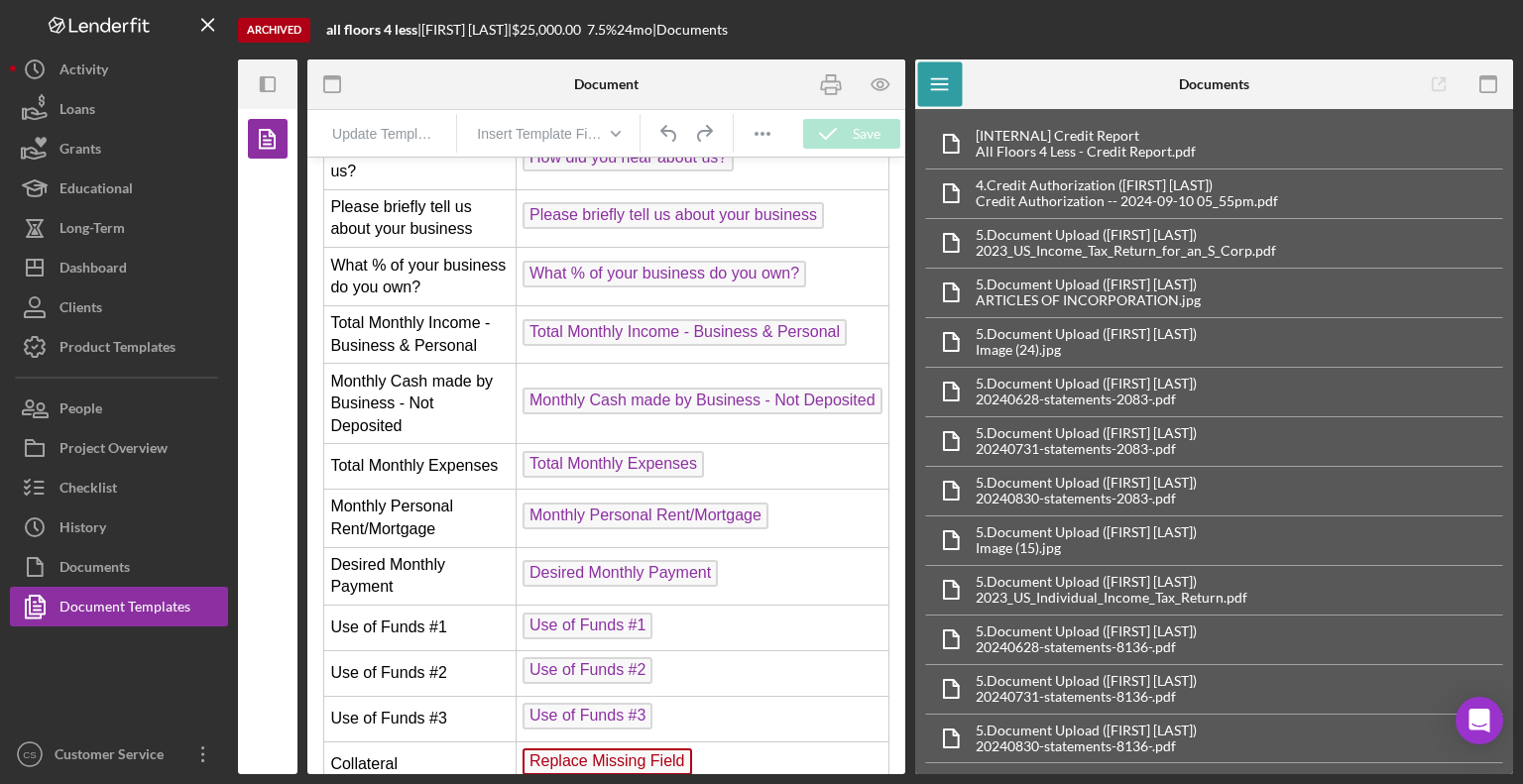 click on "Archived all floors 4 less   |   [FIRST] [LAST]   |   $25,000.00    7.5 %   24  mo   |   Documents Icon/Panel Side Expand Document Save Update Template Insert Template Field Icon/Menu Documents [INTERNAL] Credit Report All Floors 4 Less - Credit Report.pdf 4.  Credit Authorization ([FIRST] [LAST]) Credit Authorization  -- [DATE] [TIME].pdf 5.  Document Upload ([FIRST] [LAST]) [YEAR]_US_Income_Tax_Return_for_an_S_Corp.pdf 5.  Document Upload ([FIRST] [LAST]) ARTICLES OF INCORPORATION.jpg 5.  Document Upload ([FIRST] [LAST]) Image (24).jpg 5.  Document Upload ([FIRST] [LAST]) [YEAR][MONTH]-statements-2083-.pdf 5.  Document Upload ([FIRST] [LAST]) [YEAR][MONTH]-statements-2083-.pdf 5.  Document Upload ([FIRST] [LAST]) [YEAR][MONTH]-statements-2083-.pdf 5.  Document Upload ([FIRST] [LAST]) Image (15).jpg 5.  Document Upload ([FIRST] [LAST]) [YEAR]_US_Individual_Income_Tax_Return.pdf 5.  Document Upload ([FIRST] [LAST]) [YEAR][MONTH]-statements-8136-.pdf 5.  Document Upload ([FIRST] [LAST]) 5.   Close" at bounding box center (762, 392) 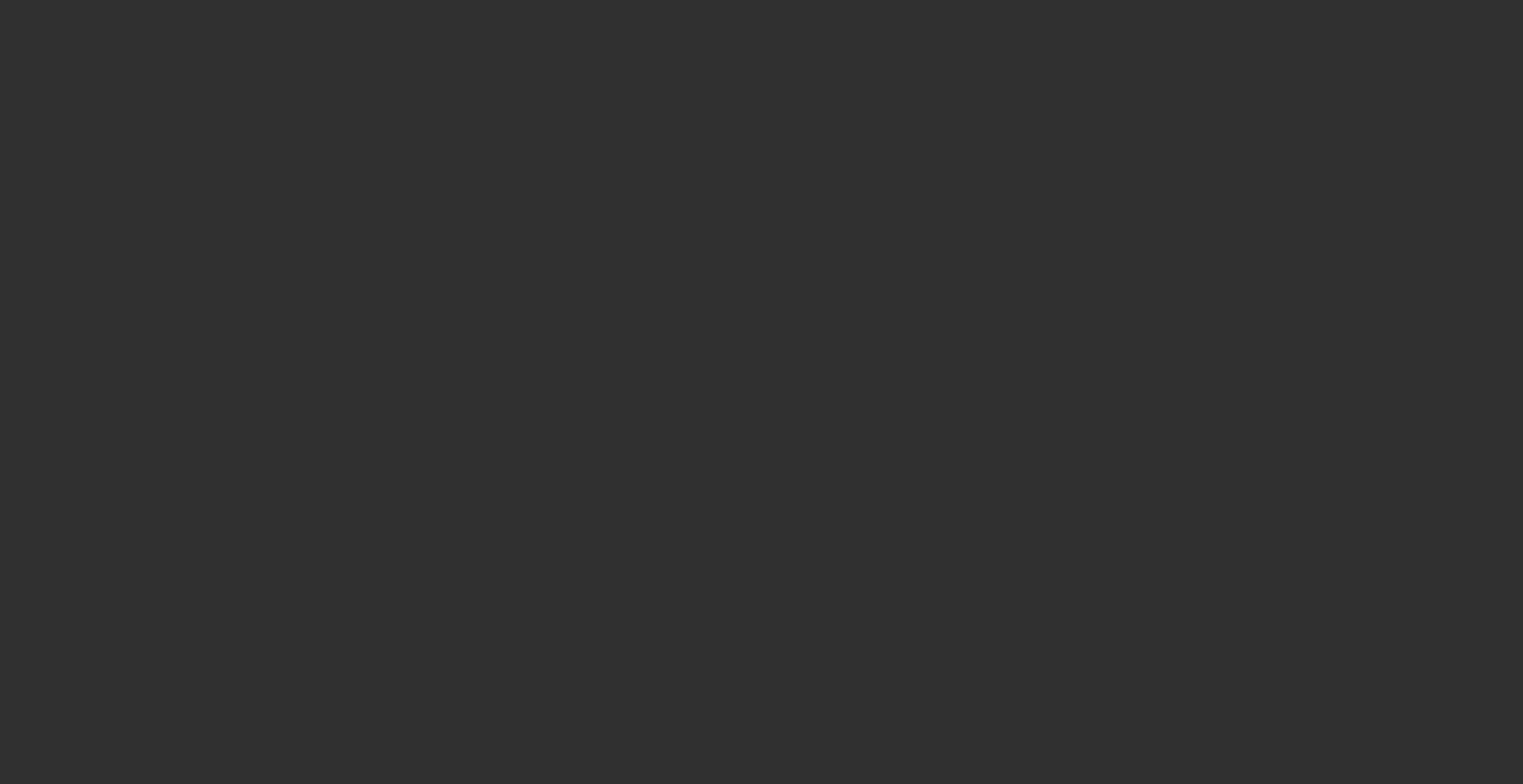 scroll, scrollTop: 0, scrollLeft: 0, axis: both 